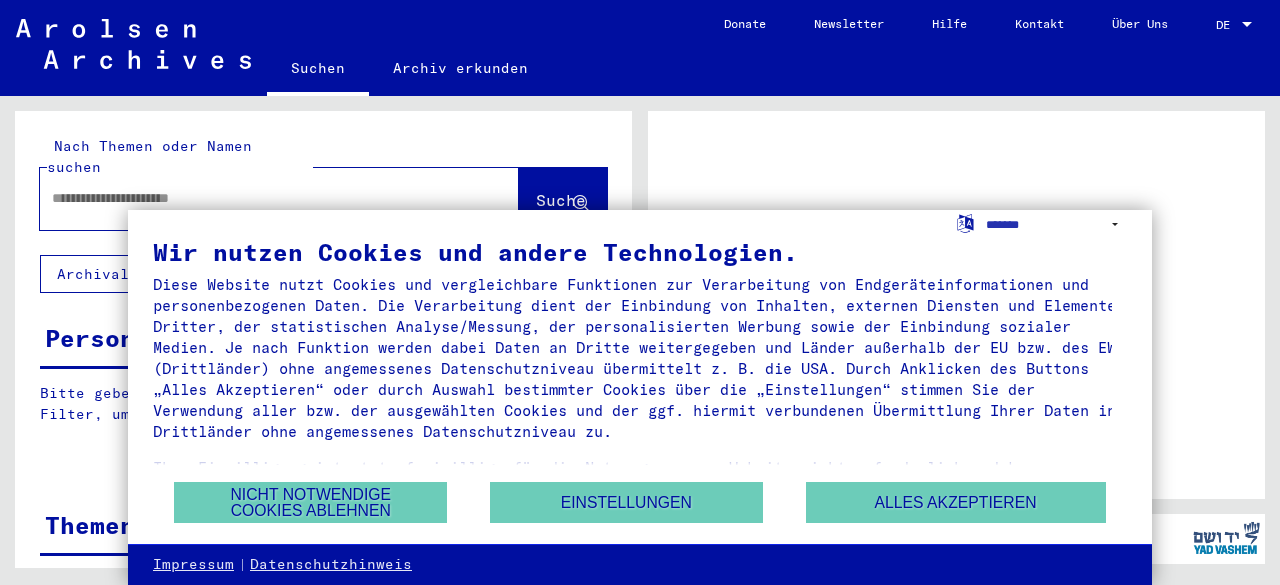 scroll, scrollTop: 0, scrollLeft: 0, axis: both 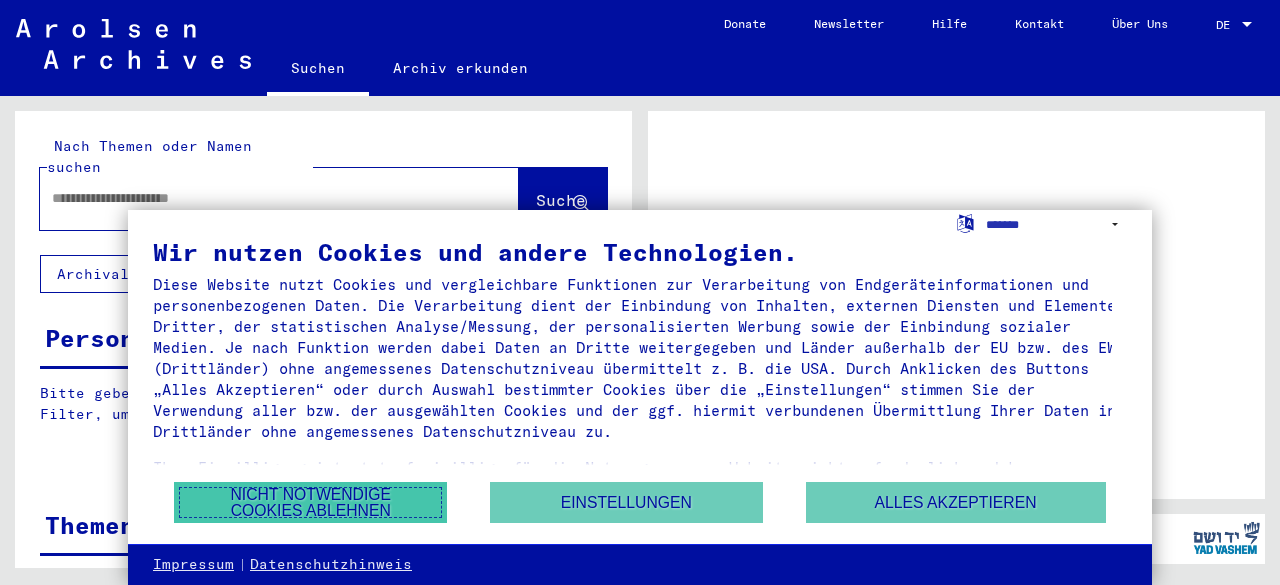 click on "Nicht notwendige Cookies ablehnen" at bounding box center (310, 502) 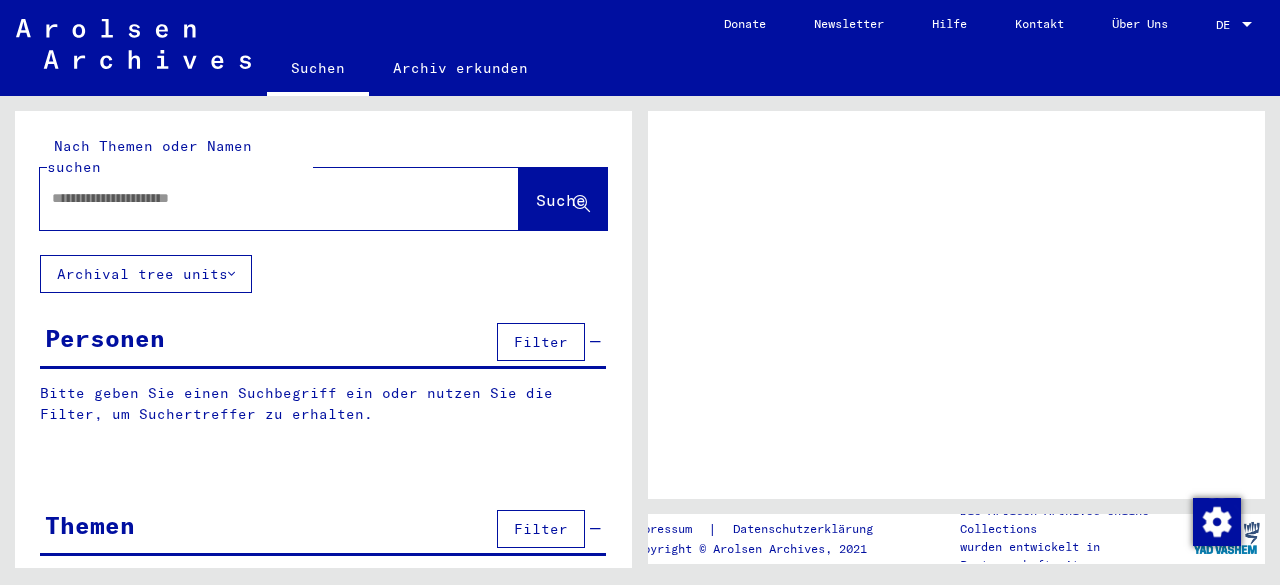 click at bounding box center (261, 198) 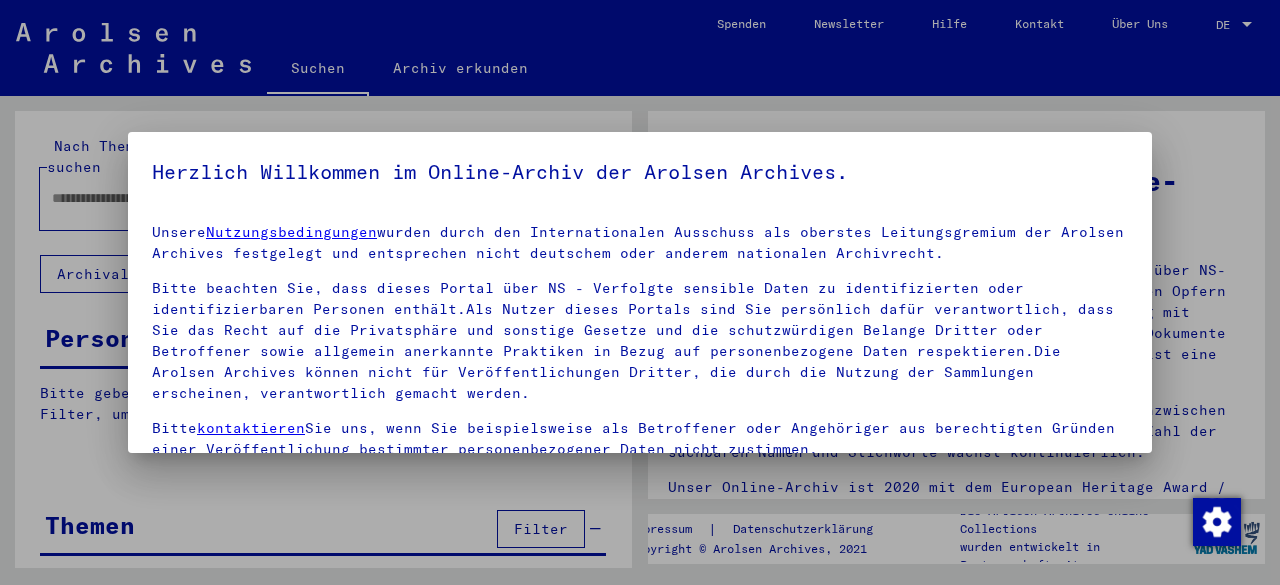 scroll, scrollTop: 164, scrollLeft: 0, axis: vertical 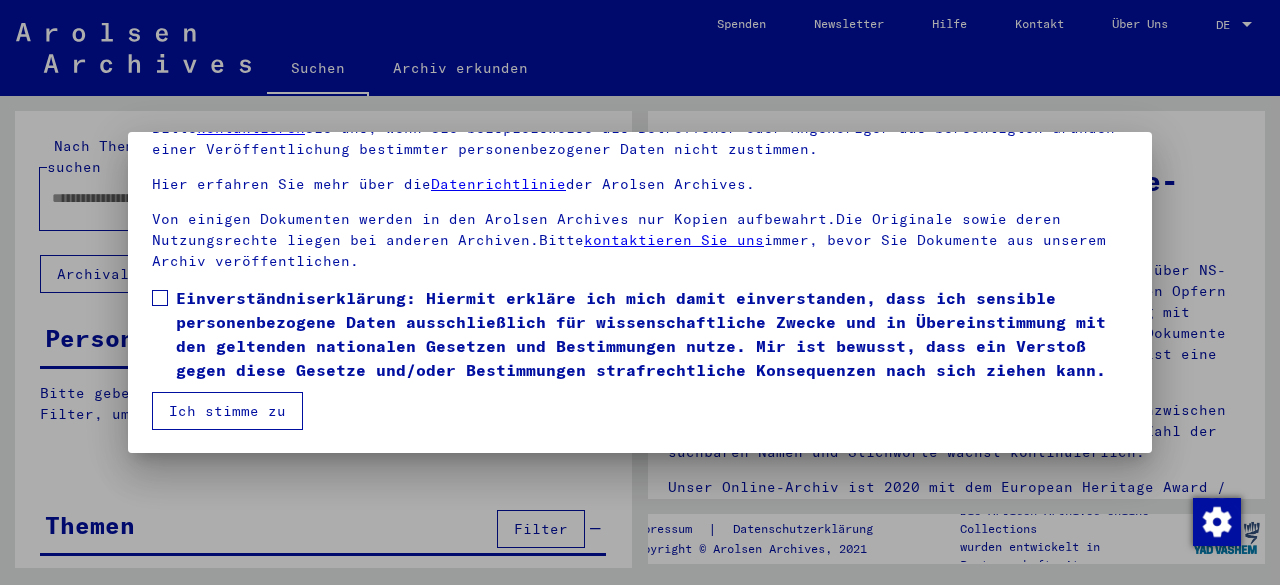 click on "Einverständniserklärung: Hiermit erkläre ich mich damit einverstanden, dass ich sensible personenbezogene Daten ausschließlich für wissenschaftliche Zwecke und in Übereinstimmung mit den geltenden nationalen Gesetzen und Bestimmungen nutze. Mir ist bewusst, dass ein Verstoß gegen diese Gesetze und/oder Bestimmungen strafrechtliche Konsequenzen nach sich ziehen kann." at bounding box center [652, 334] 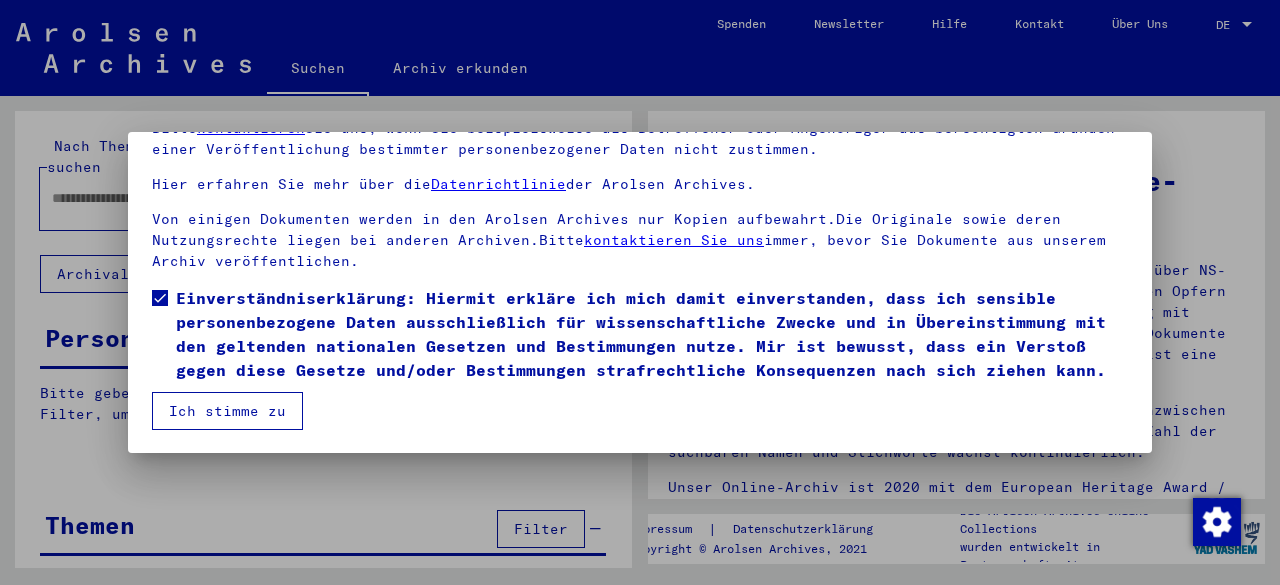 click on "Ich stimme zu" at bounding box center [227, 411] 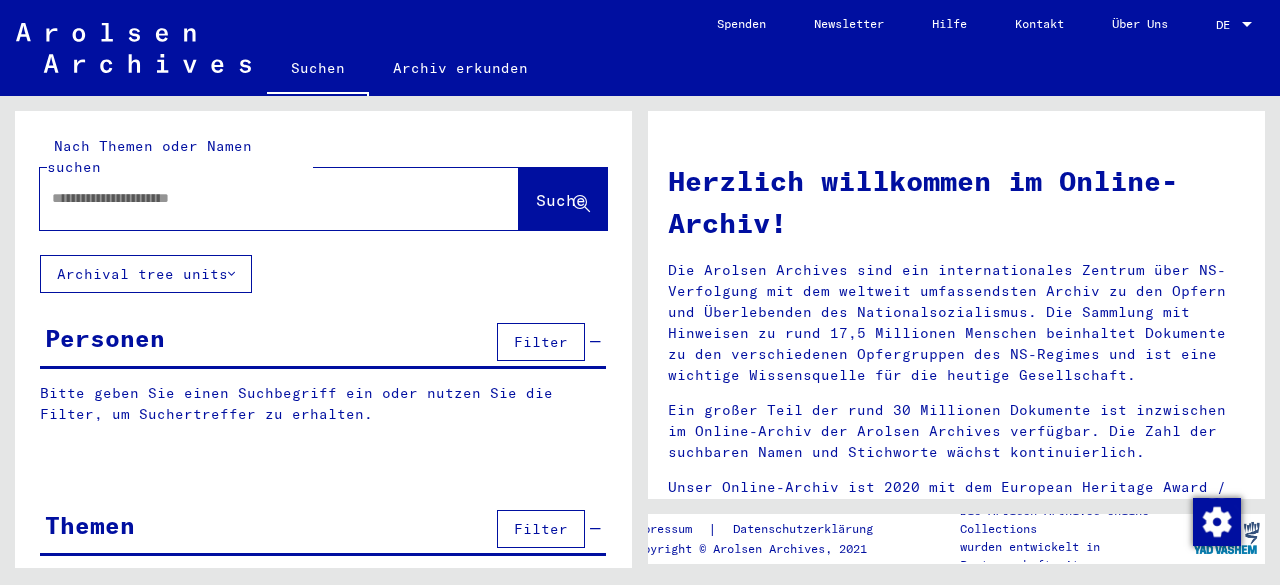 click 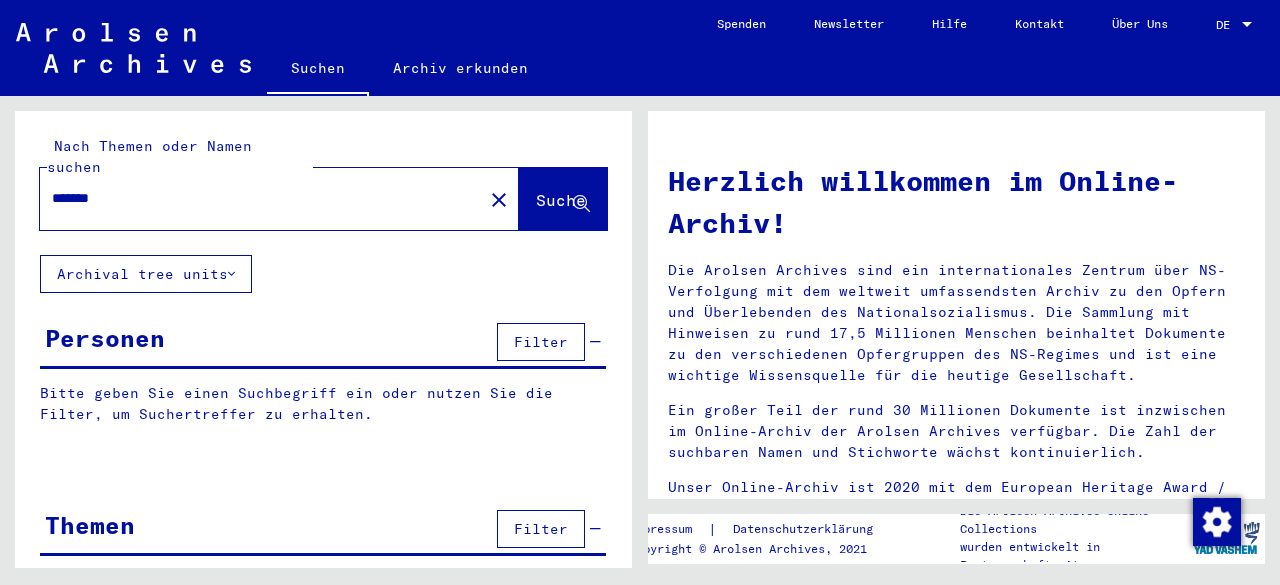 type on "*******" 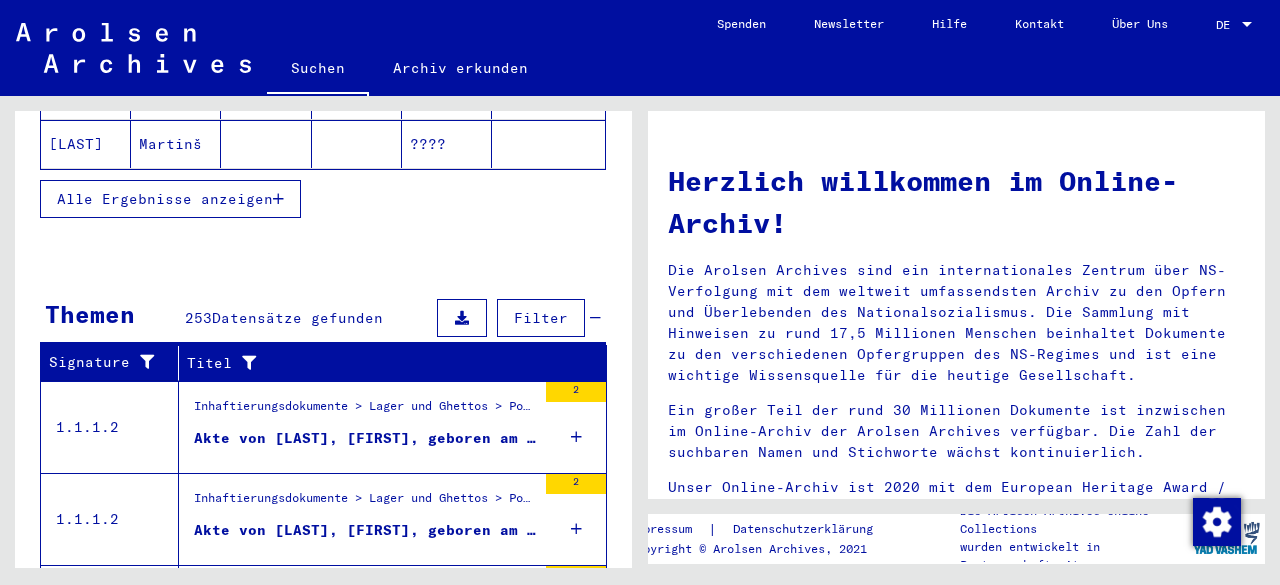 scroll, scrollTop: 804, scrollLeft: 0, axis: vertical 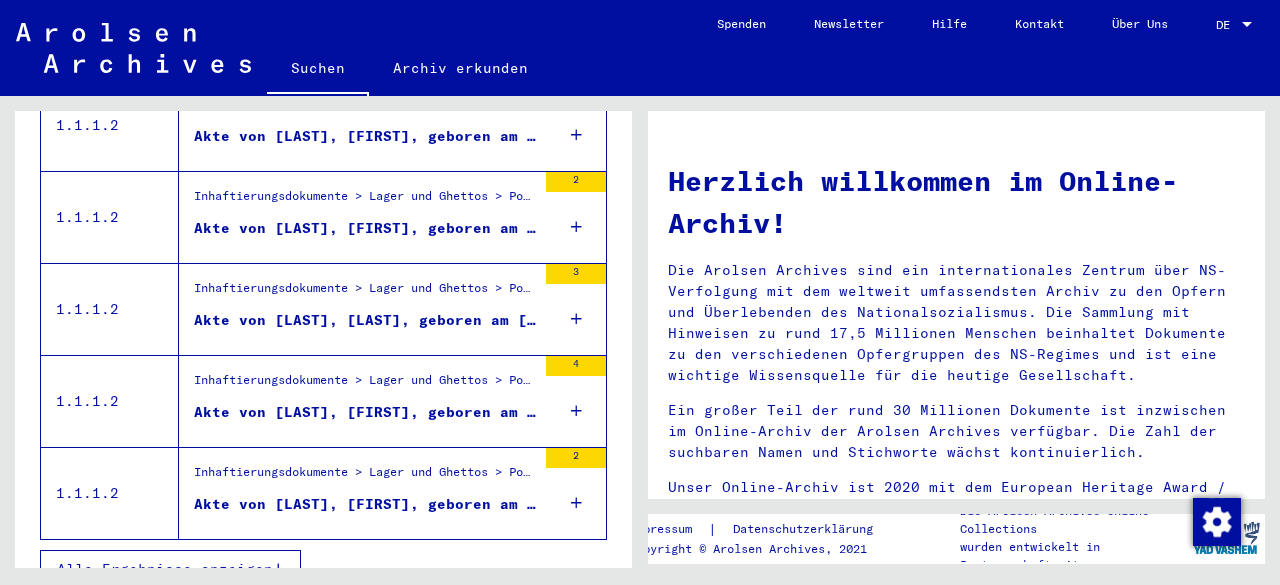 click on "Alle Ergebnisse anzeigen" at bounding box center (165, 569) 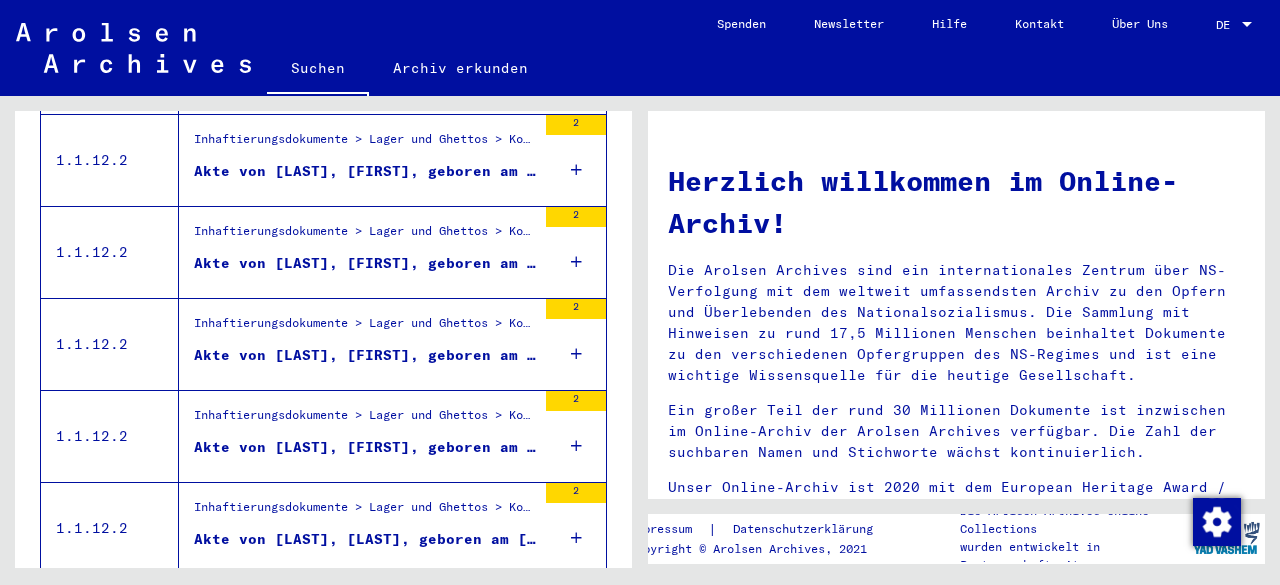 scroll, scrollTop: 2335, scrollLeft: 0, axis: vertical 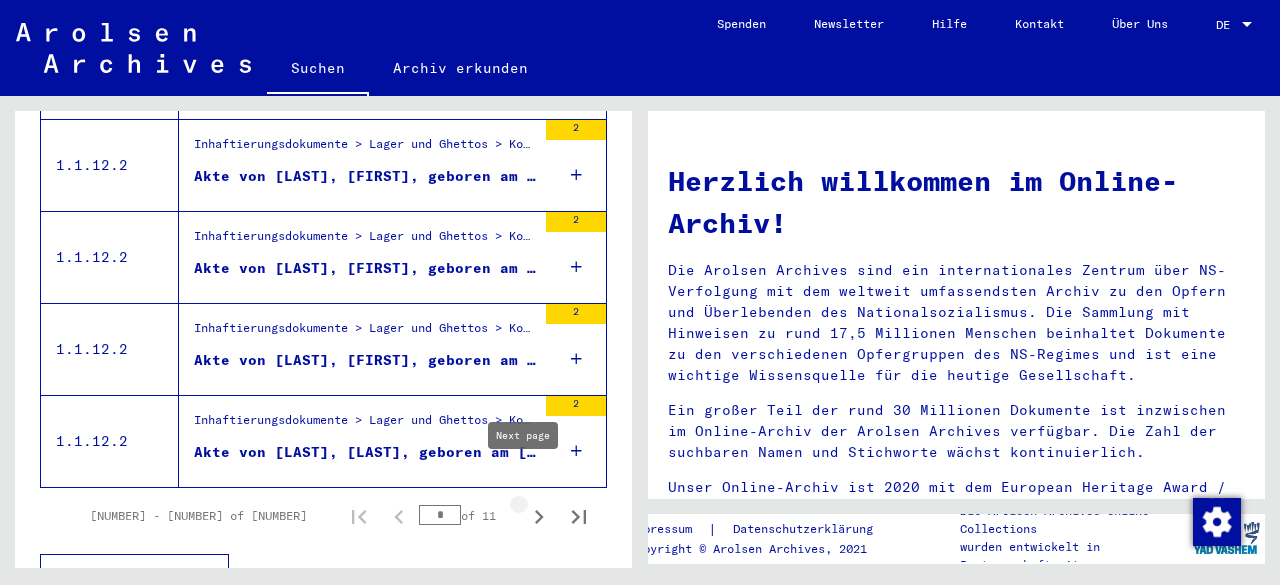 click 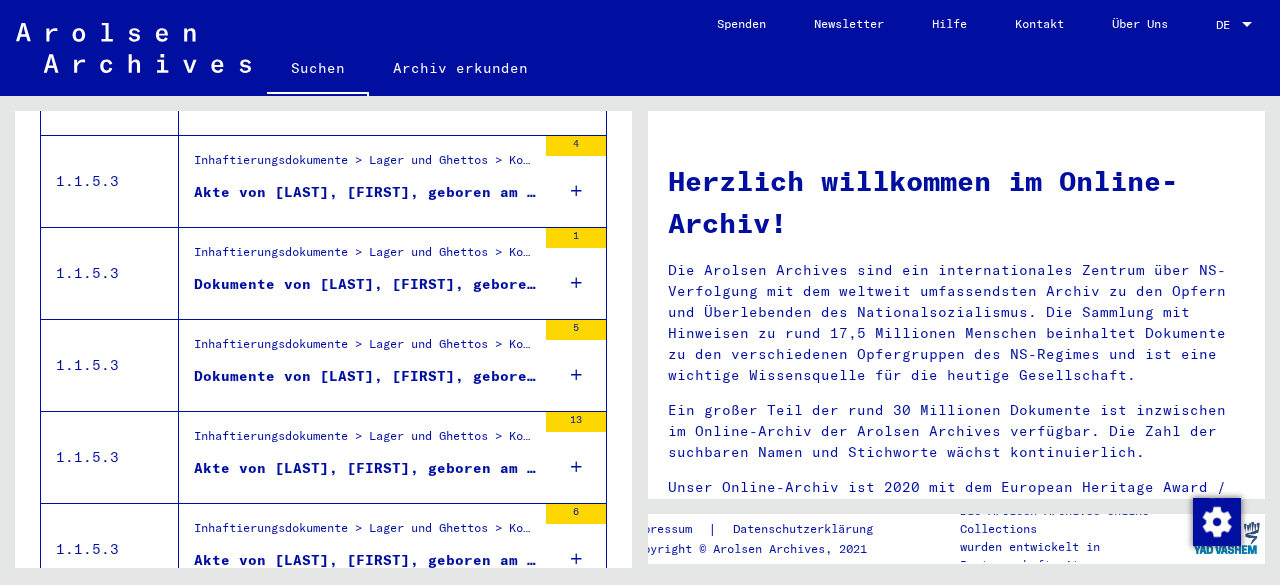 scroll, scrollTop: 2335, scrollLeft: 0, axis: vertical 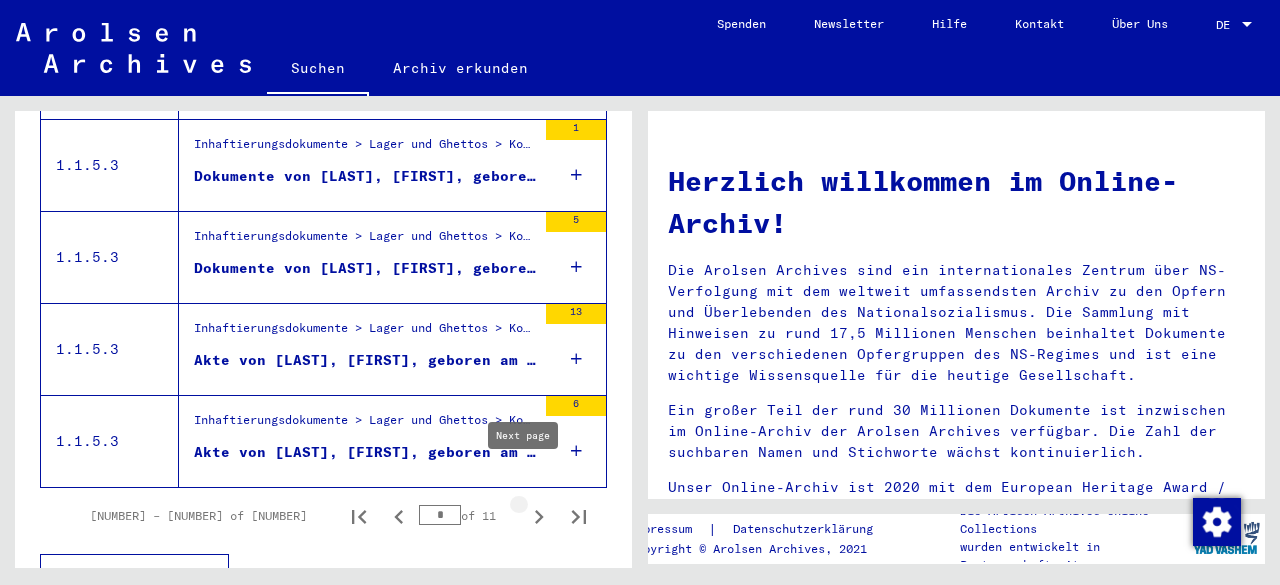 click 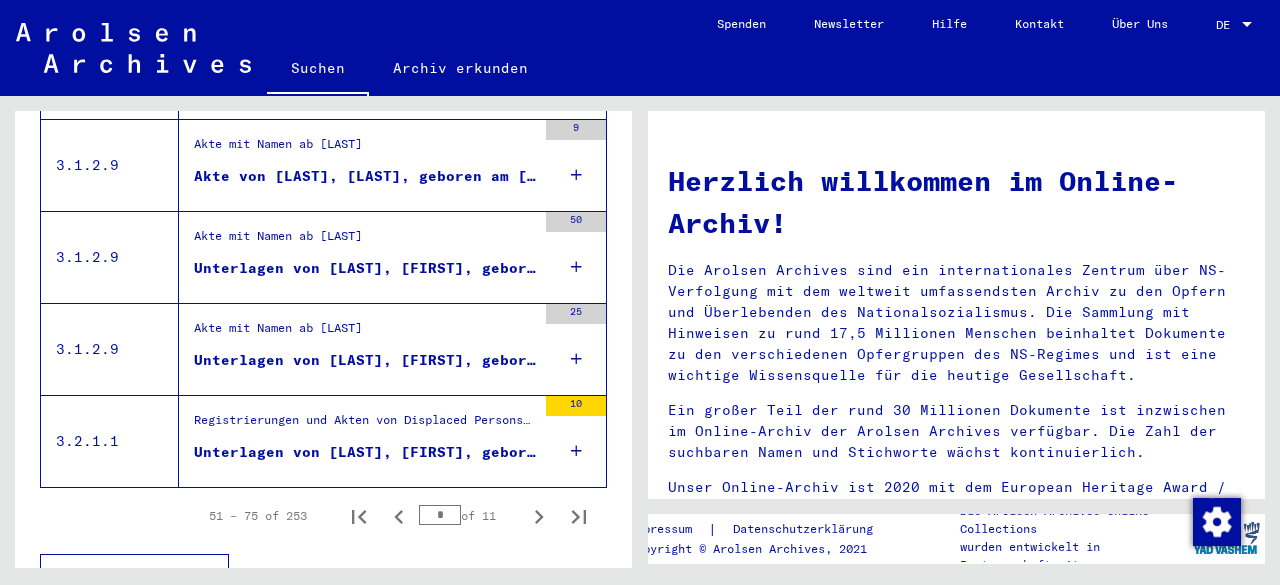 click 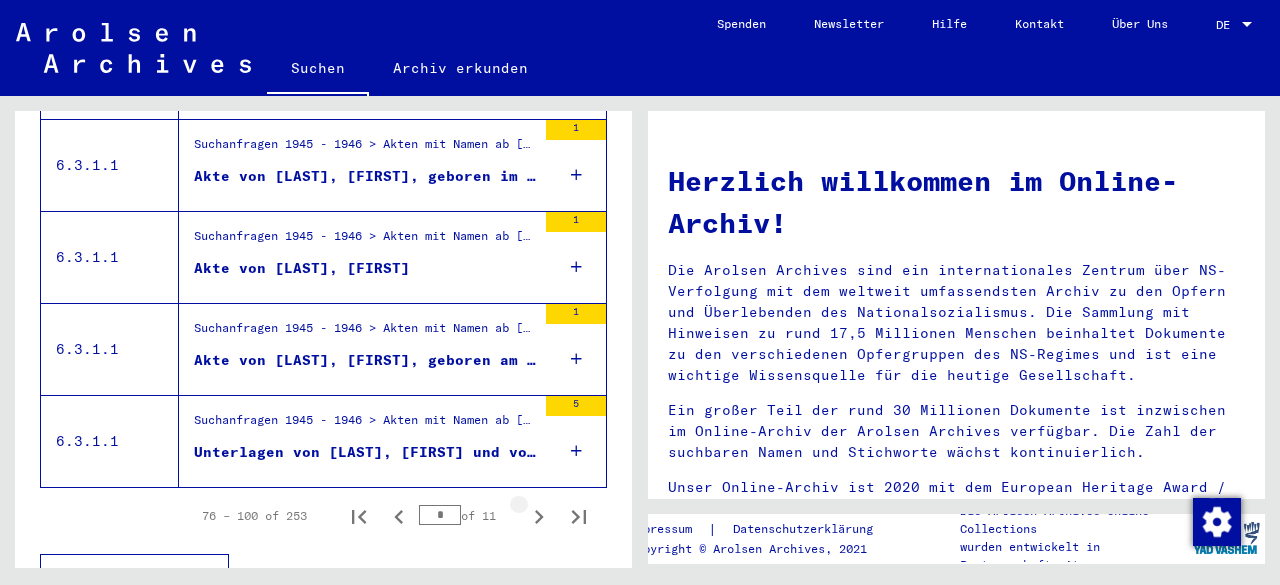 click 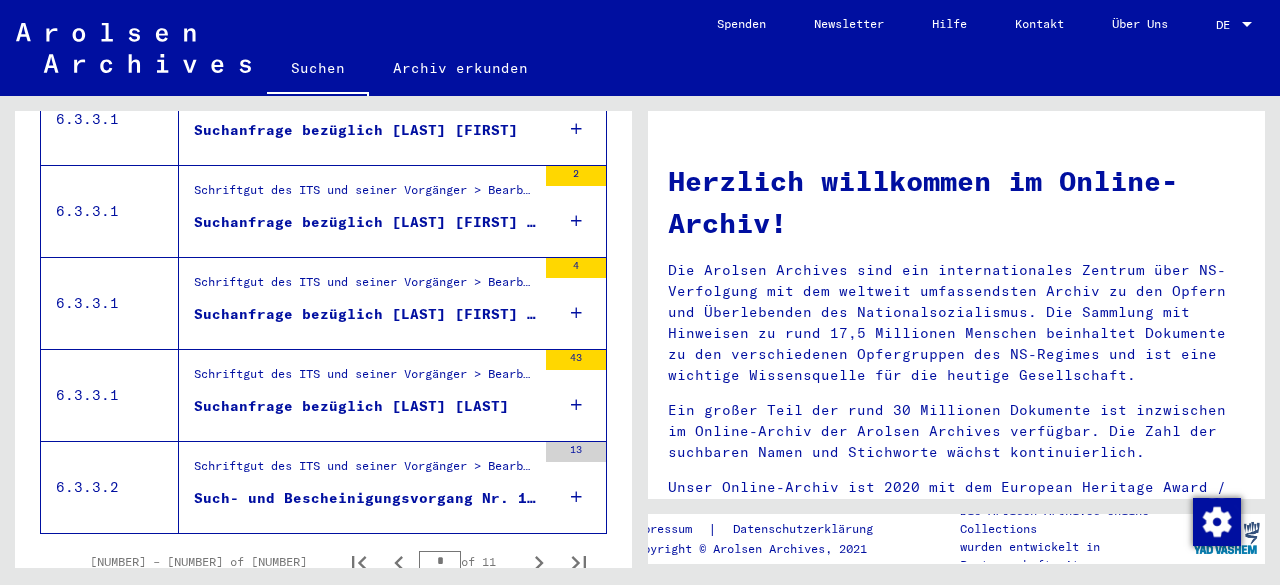 scroll, scrollTop: 2335, scrollLeft: 0, axis: vertical 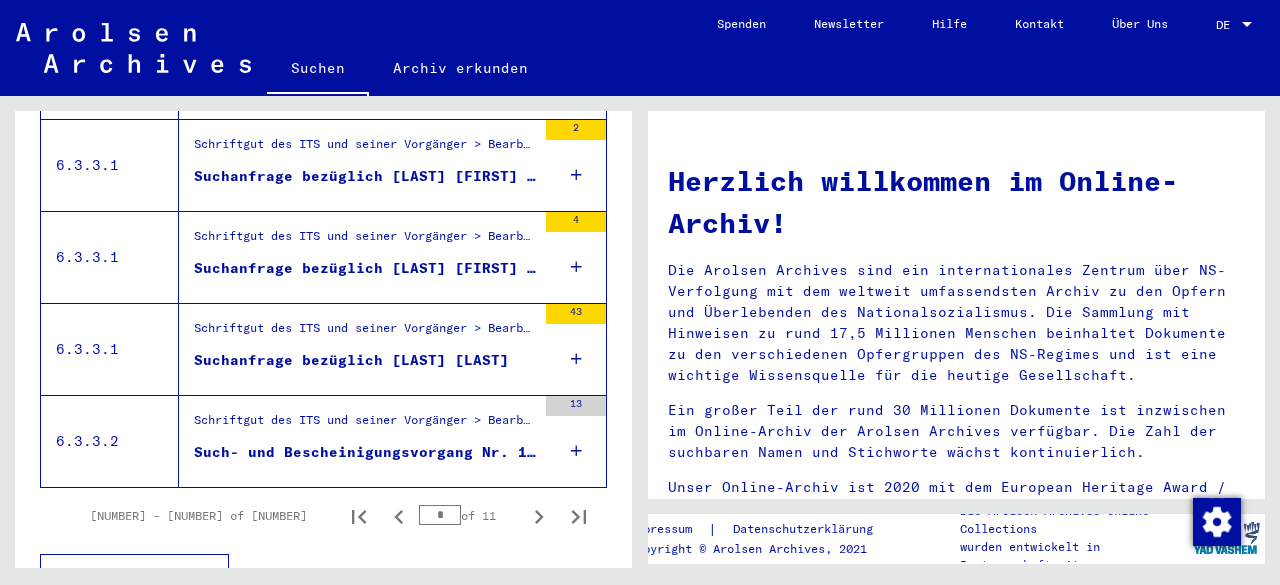 click on "Schriftgut des ITS und seiner Vorgänger > Bearbeitung von Anfragen > Fallbezogene Akten des ITS ab 1947 > Mikroablage von T/D-Fällen > Vorgänge mit Ablagenummern von 3001 bis 3500 Suchanfrage bezüglich [LAST] [LAST]" at bounding box center (365, 349) 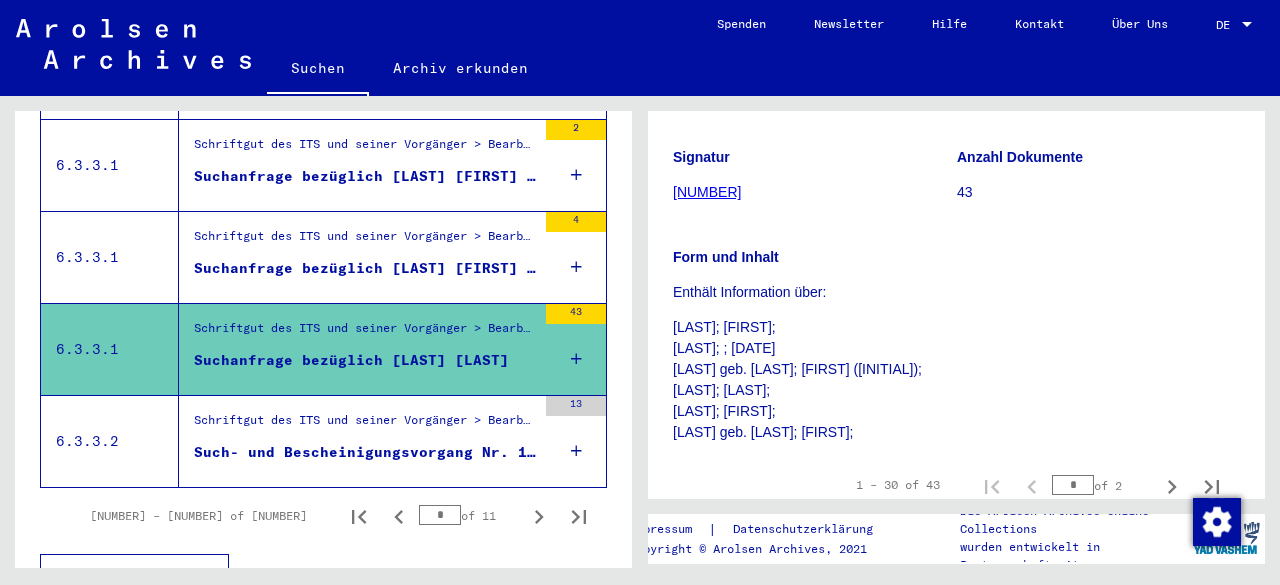 scroll, scrollTop: 220, scrollLeft: 0, axis: vertical 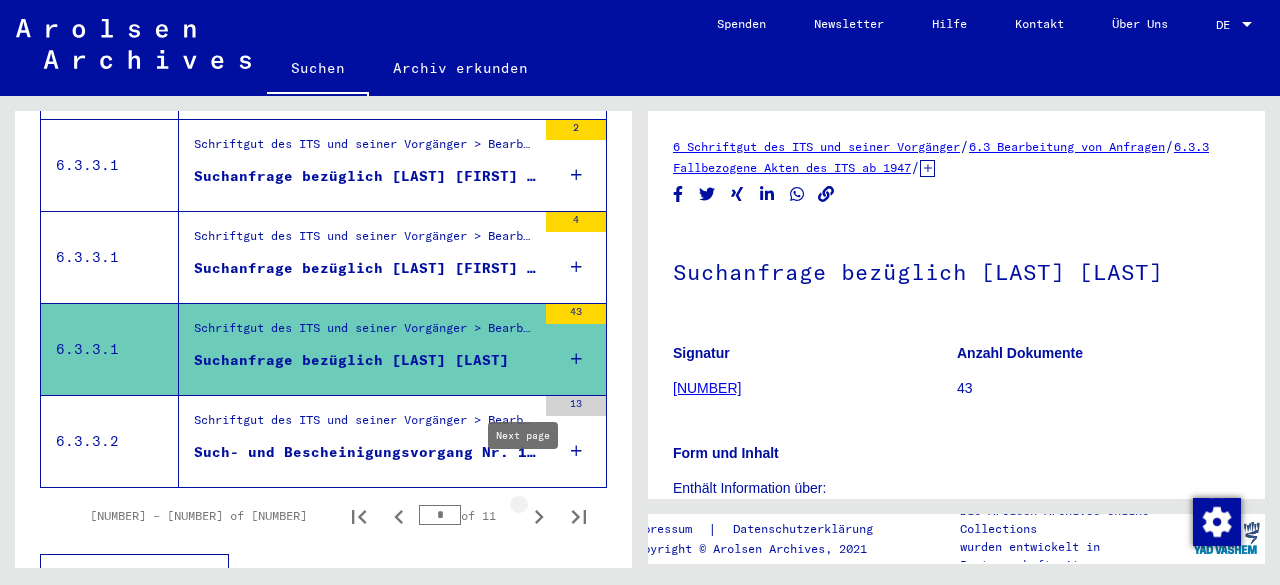 click 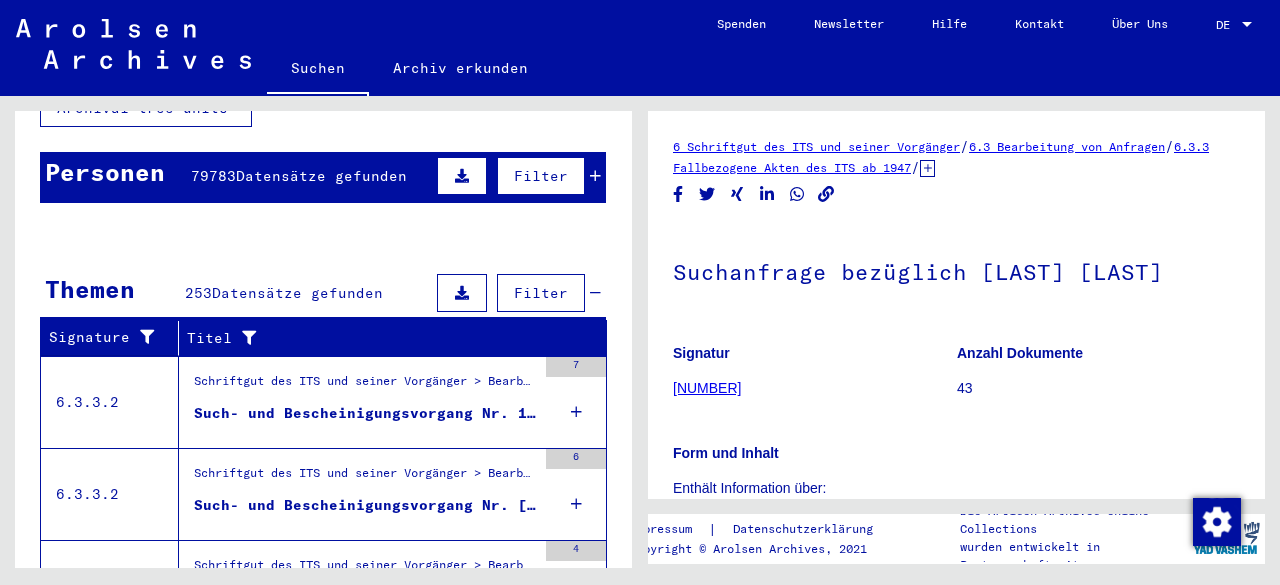 scroll, scrollTop: 0, scrollLeft: 0, axis: both 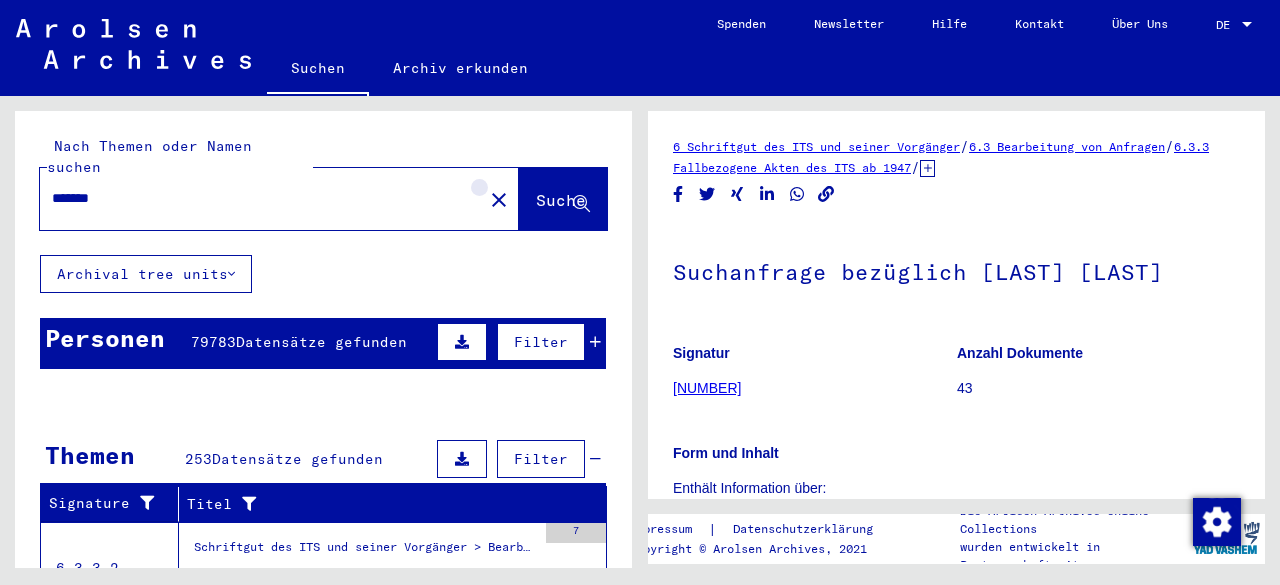 click on "close" 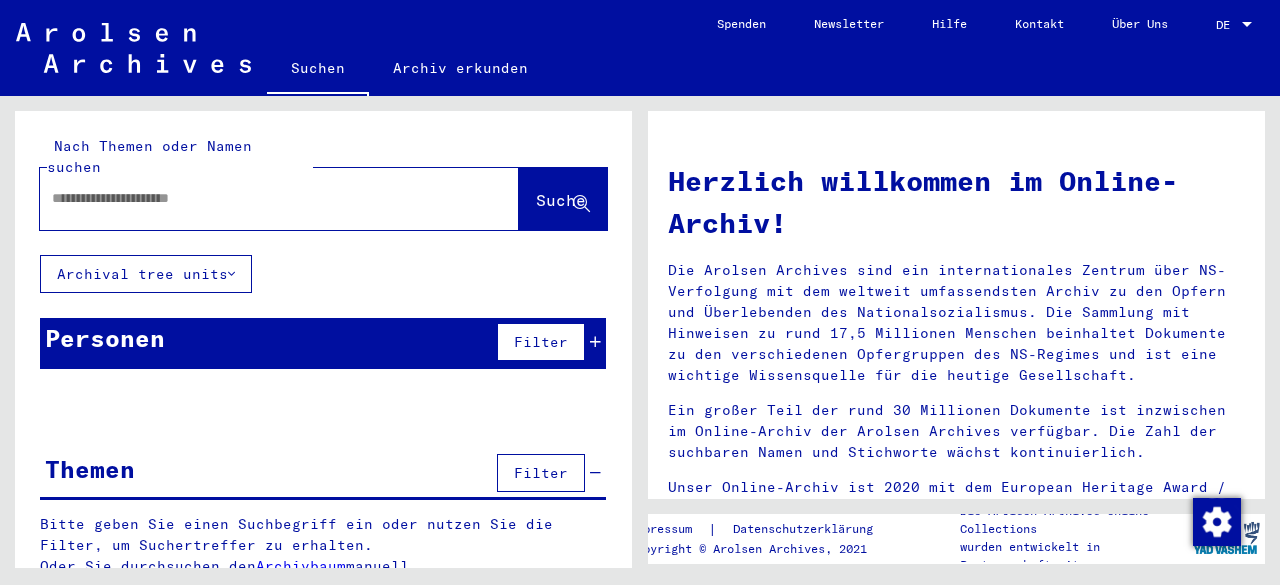 click at bounding box center (255, 198) 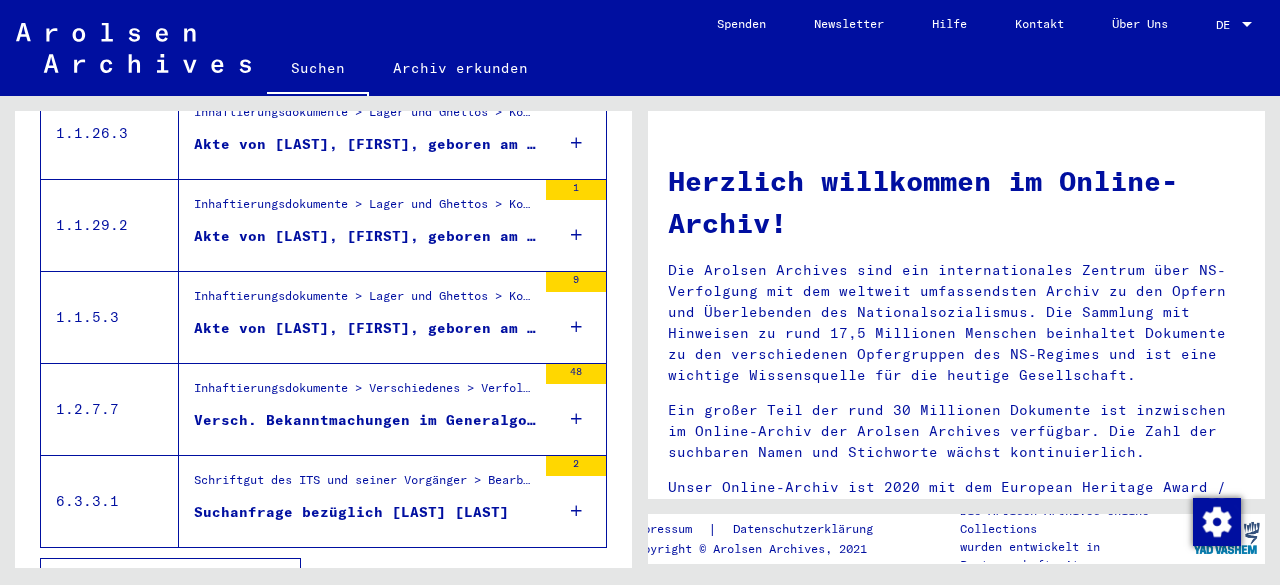 scroll, scrollTop: 446, scrollLeft: 0, axis: vertical 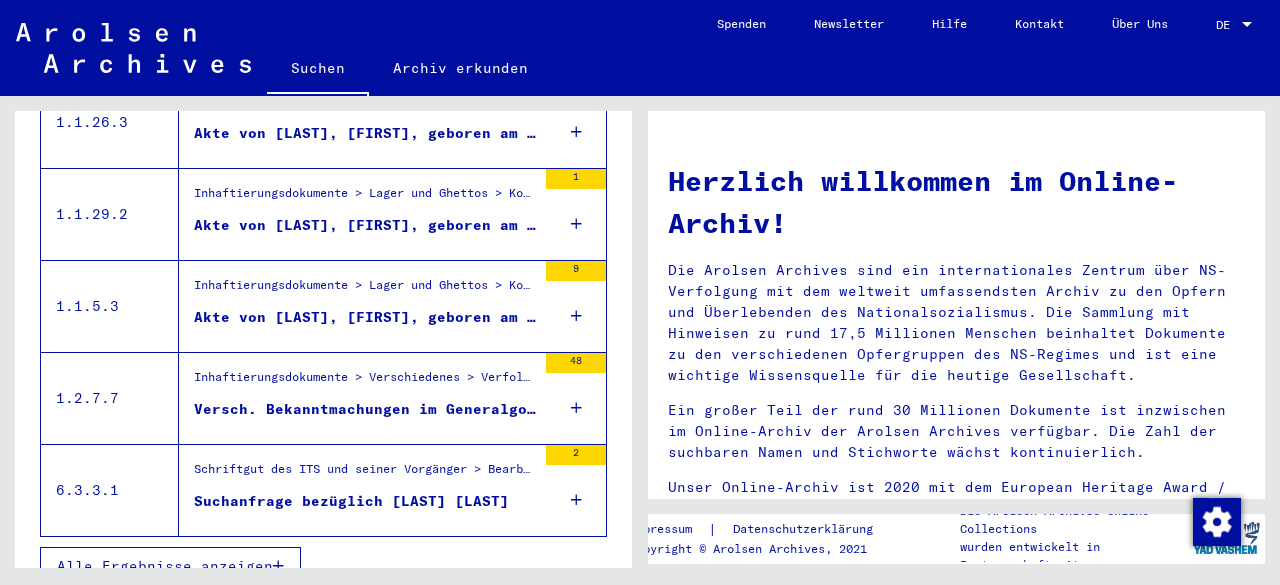 click on "Akte von [LAST], [FIRST], geboren am [DATE]" at bounding box center (365, 317) 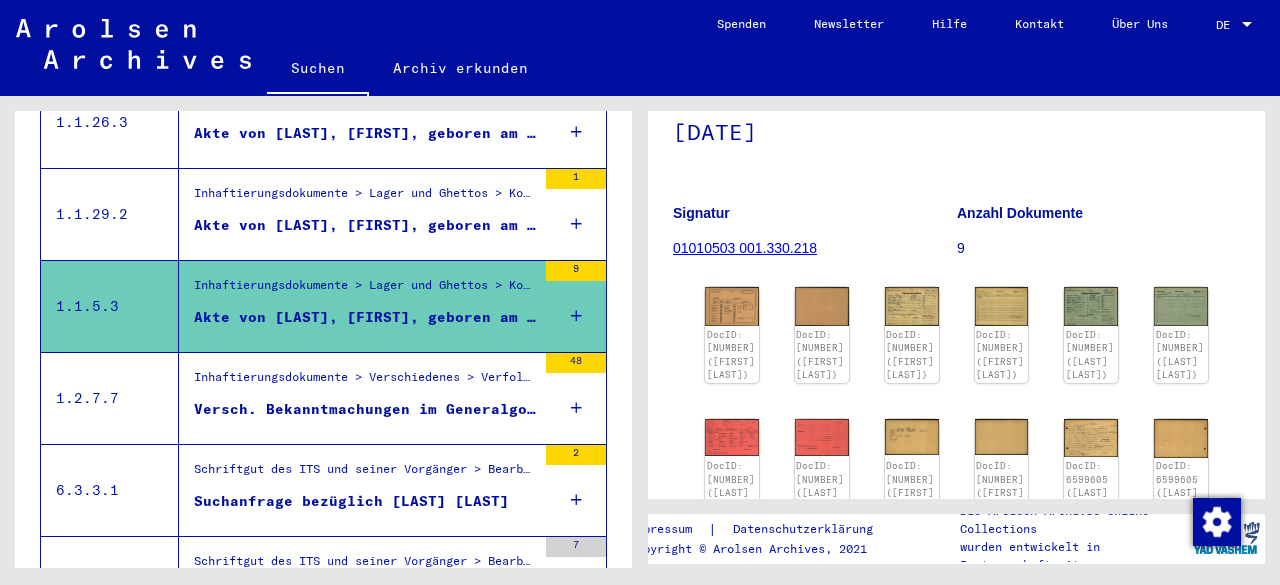 scroll, scrollTop: 0, scrollLeft: 0, axis: both 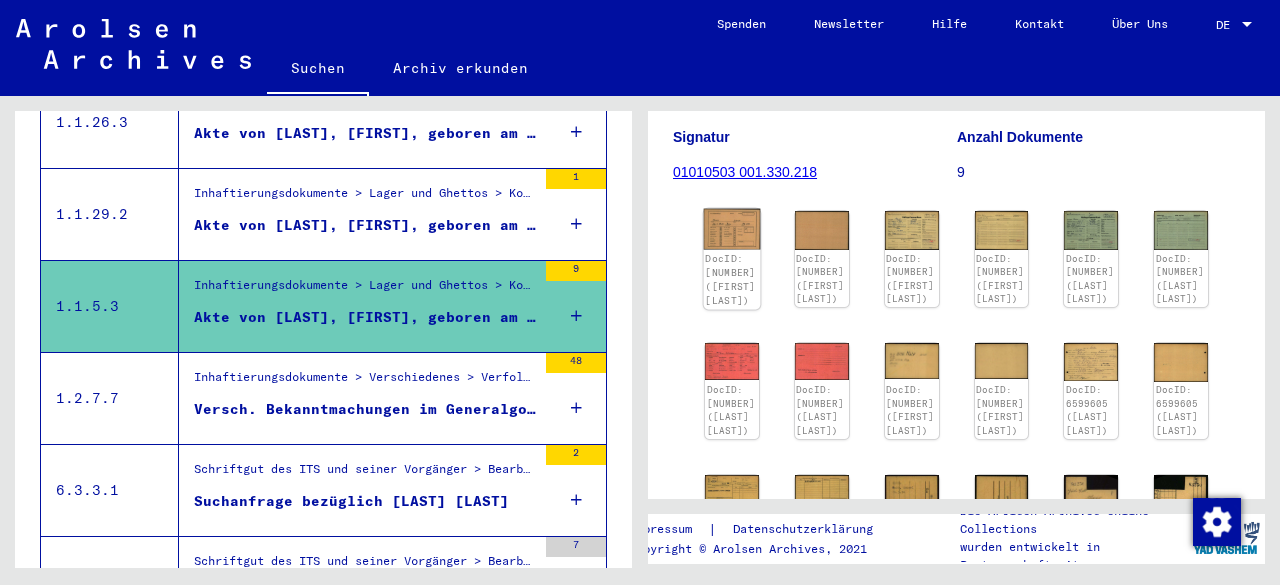 click 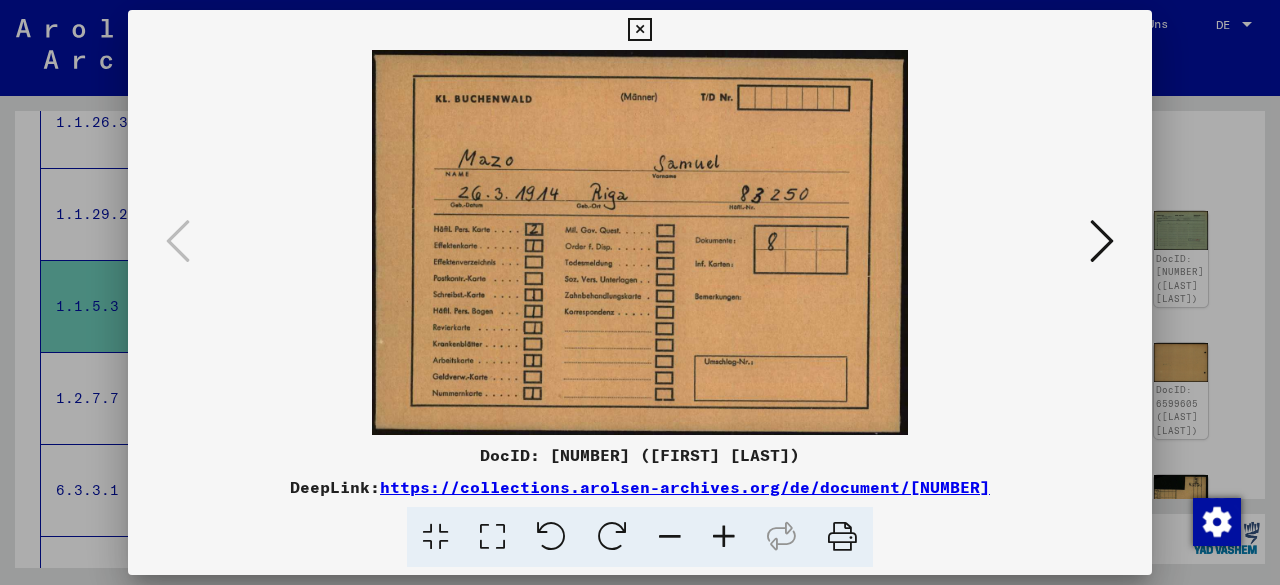 click at bounding box center (1102, 241) 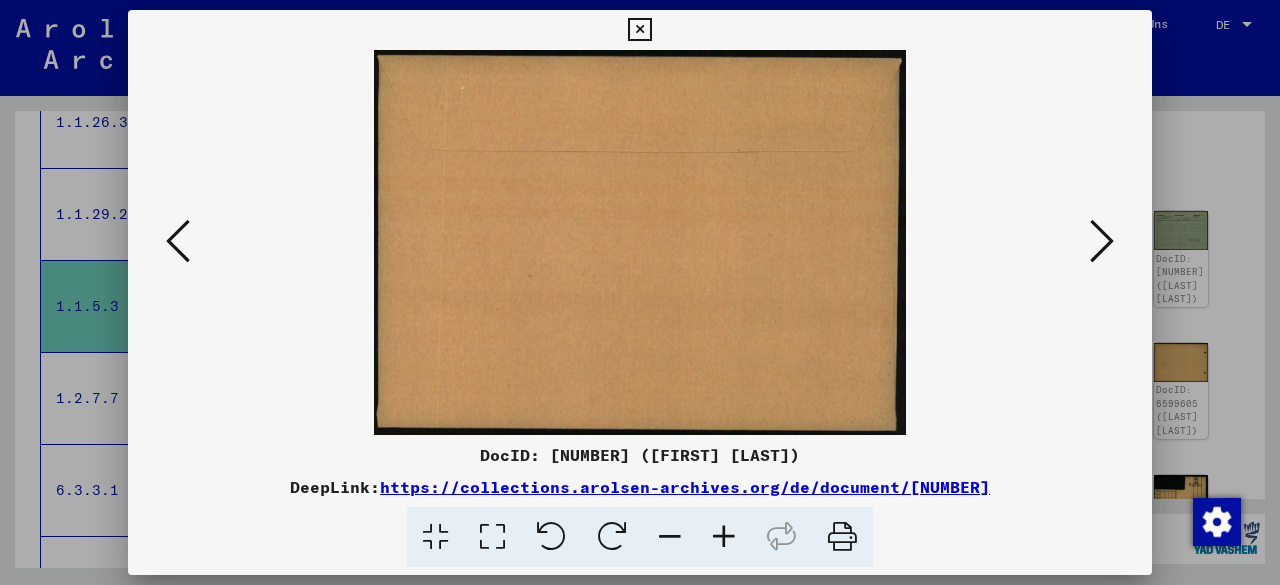 click at bounding box center (1102, 241) 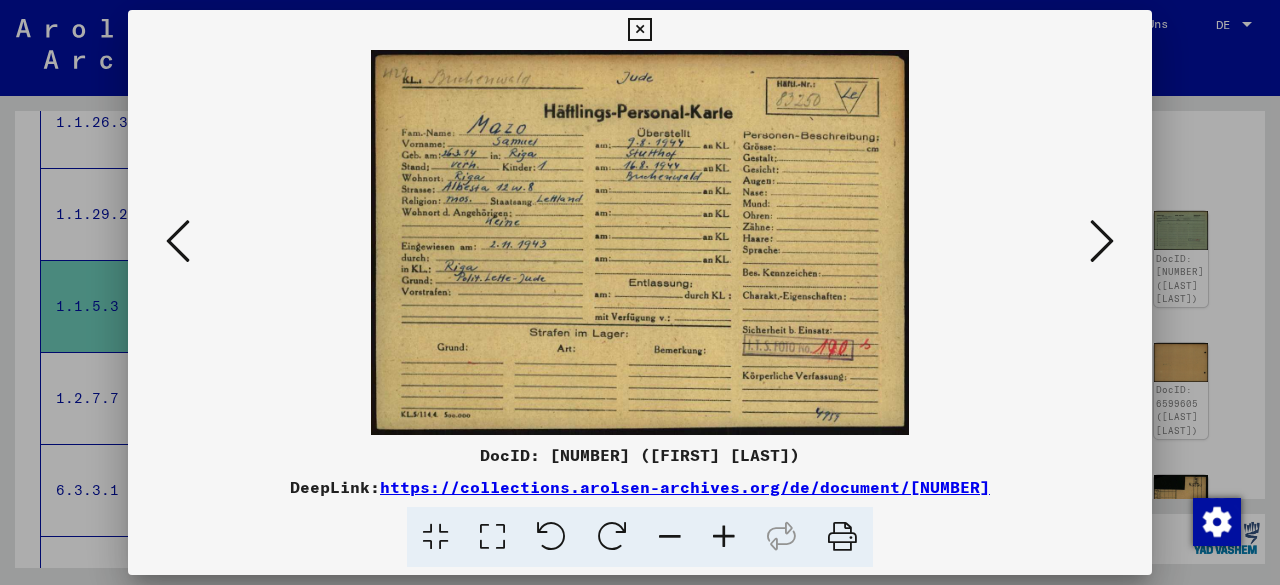 click at bounding box center [1102, 241] 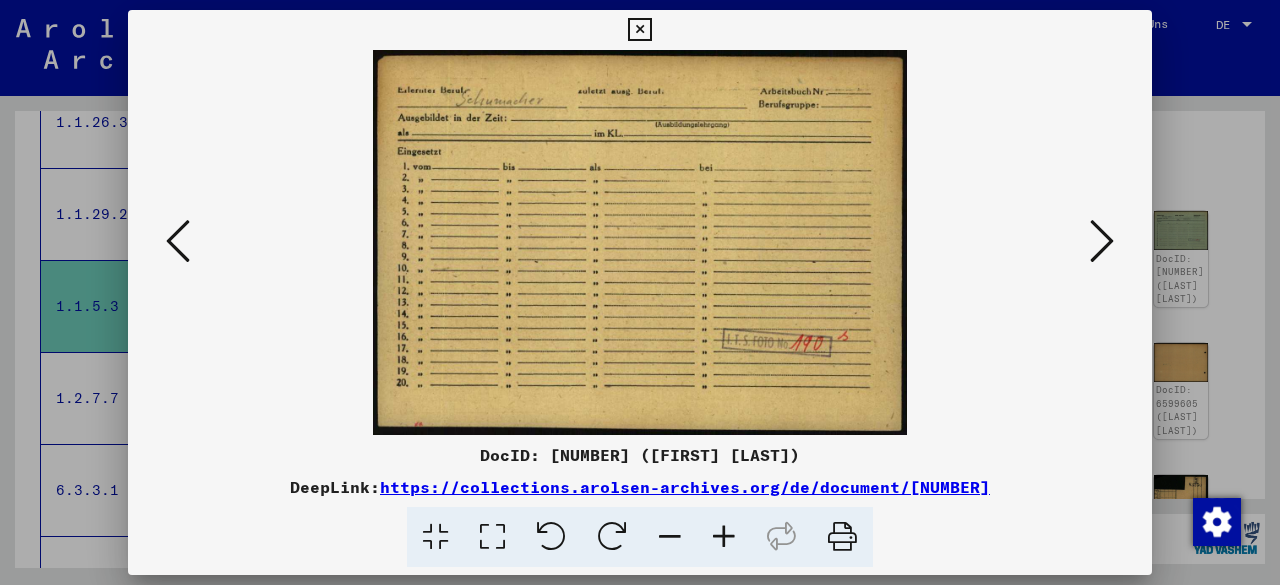 click at bounding box center [1102, 241] 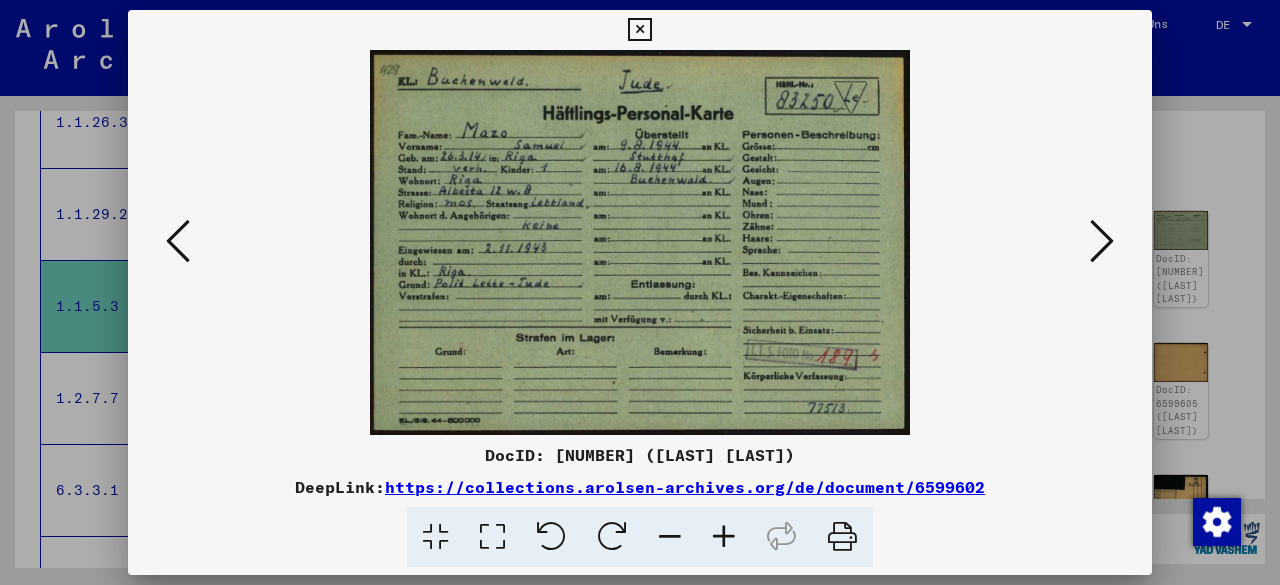 click at bounding box center (1102, 241) 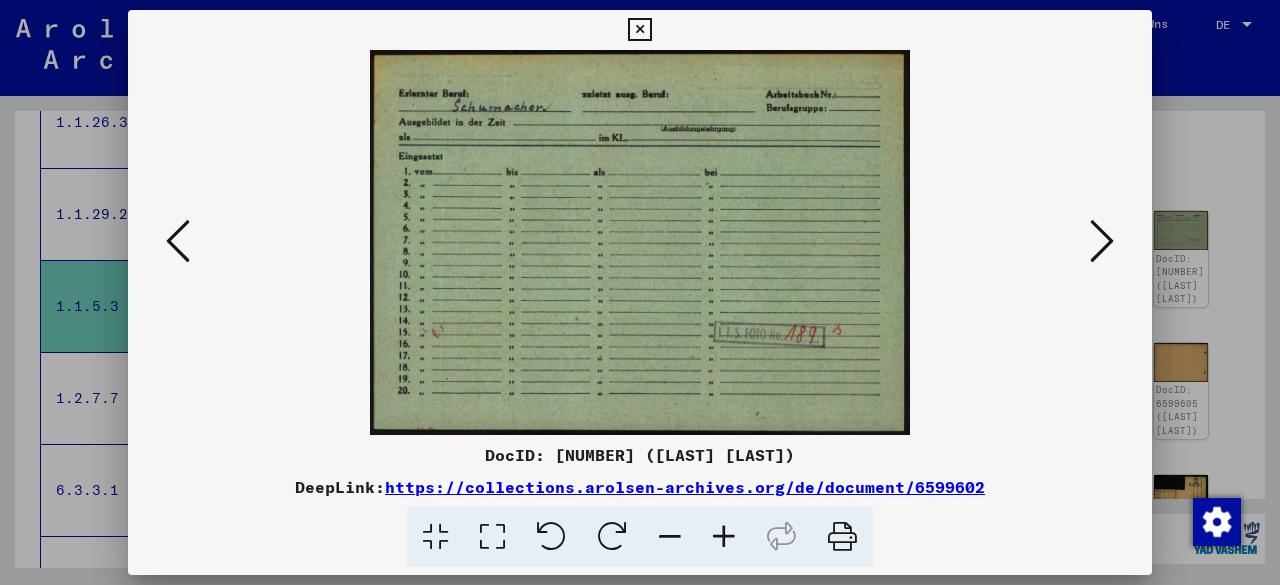 click at bounding box center [1102, 241] 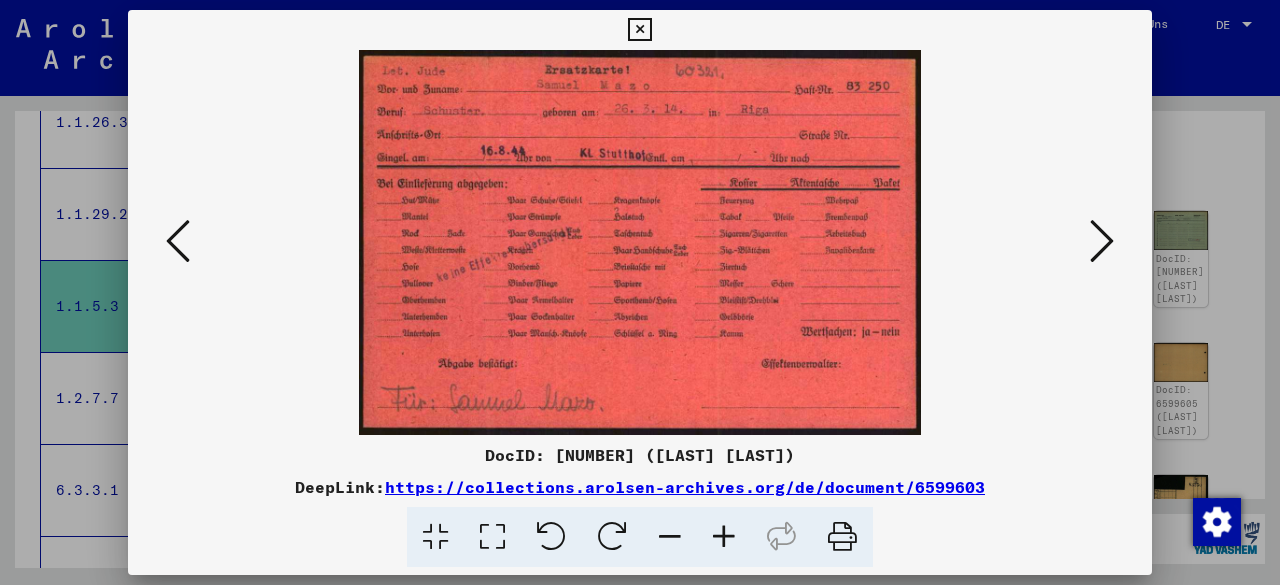 click at bounding box center (1102, 241) 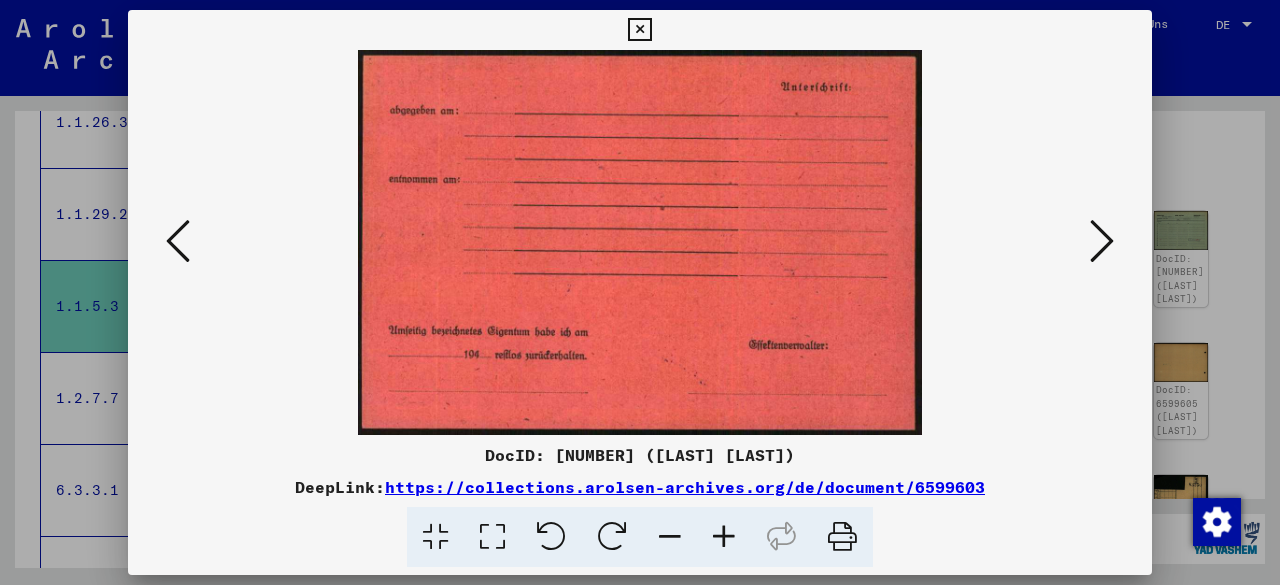 click at bounding box center [1102, 241] 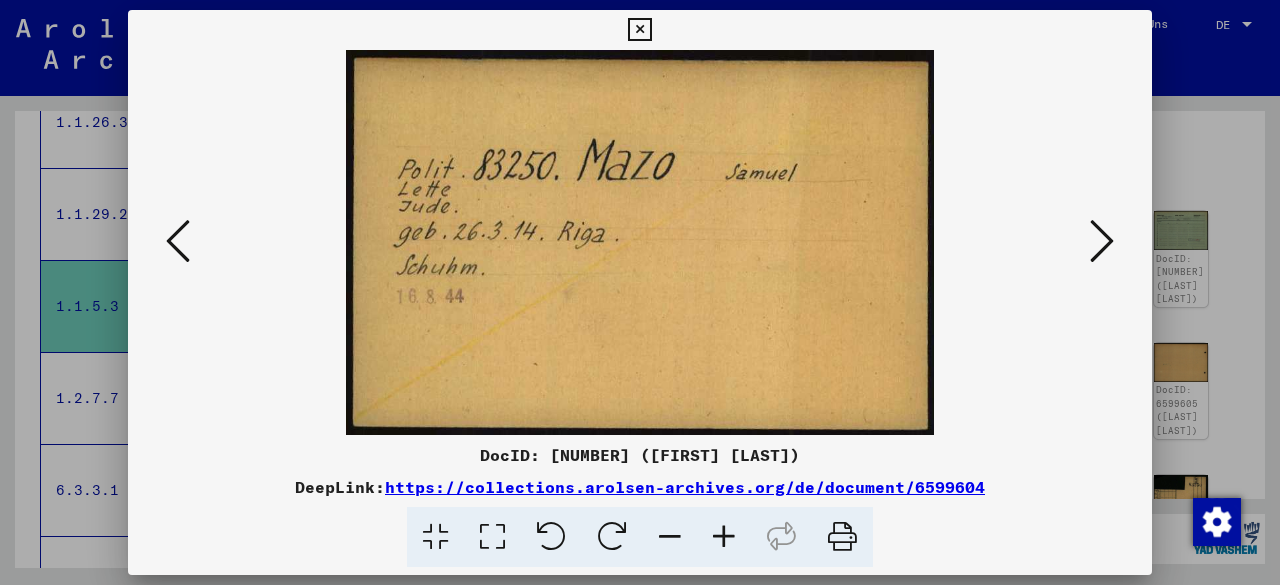 click at bounding box center (1102, 241) 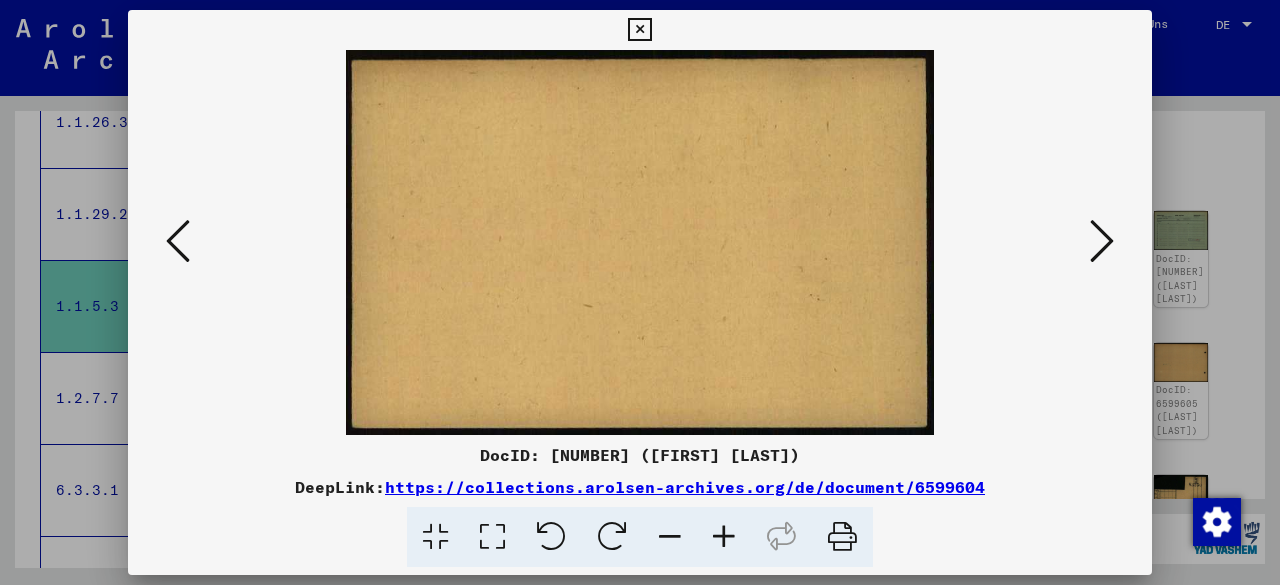 click at bounding box center [1102, 241] 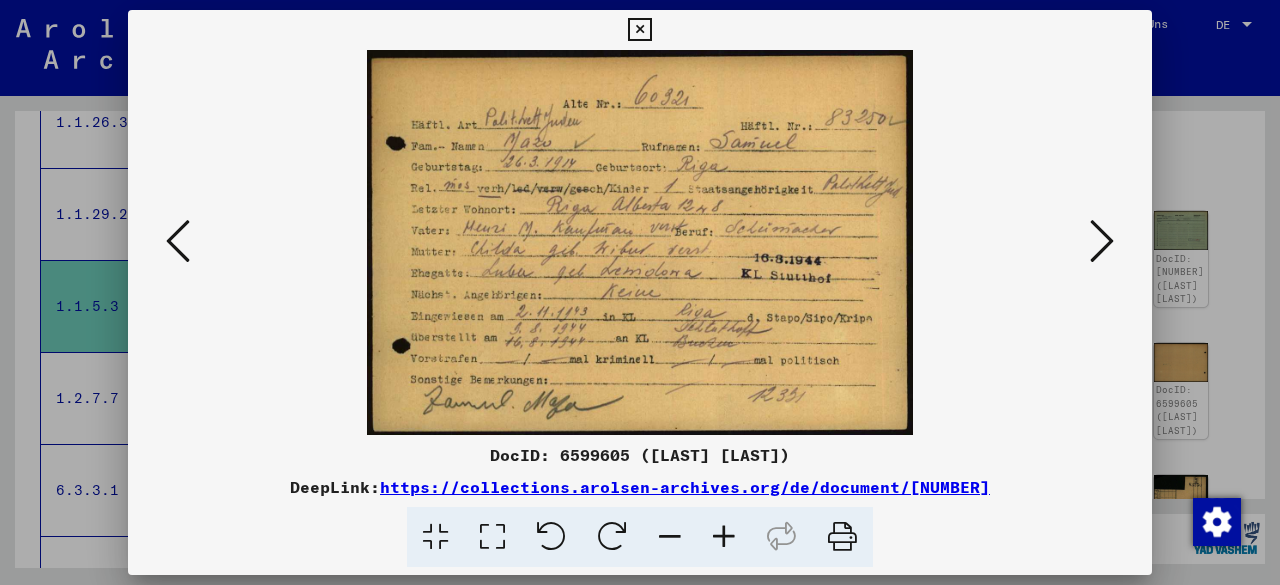 click at bounding box center (1102, 241) 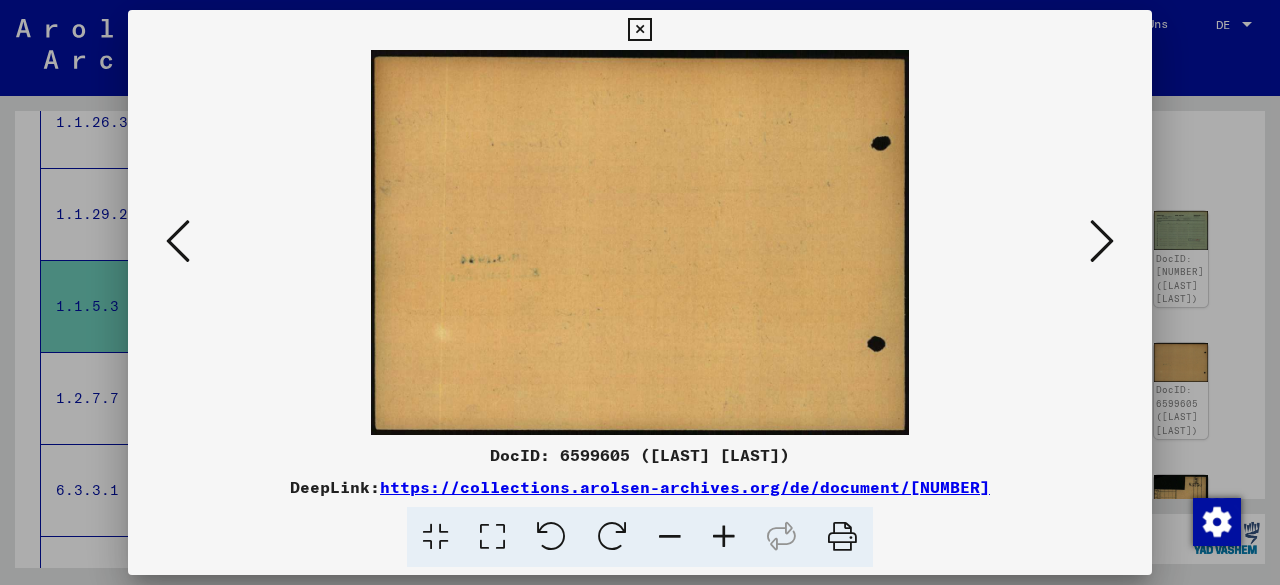 click at bounding box center [1102, 241] 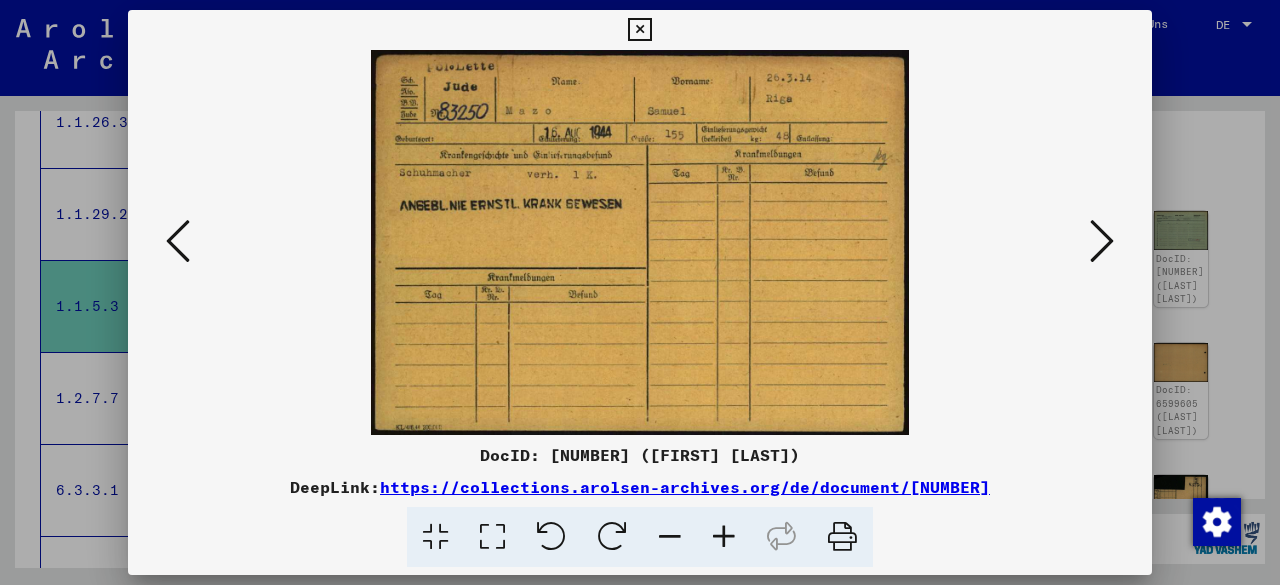 click at bounding box center (1102, 241) 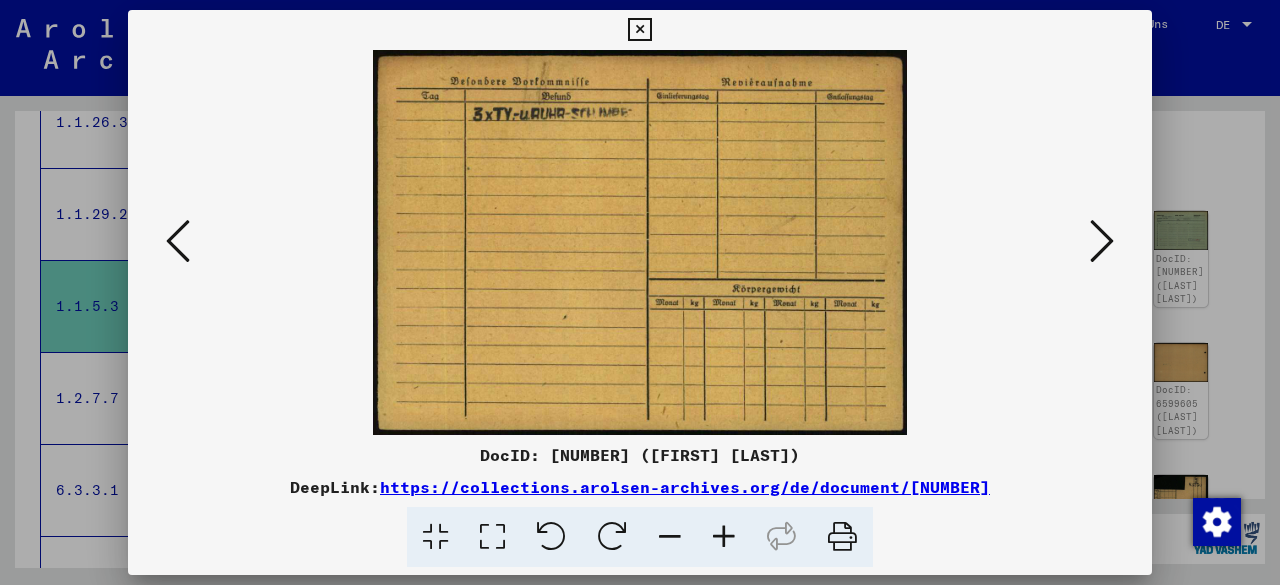 click at bounding box center [1102, 241] 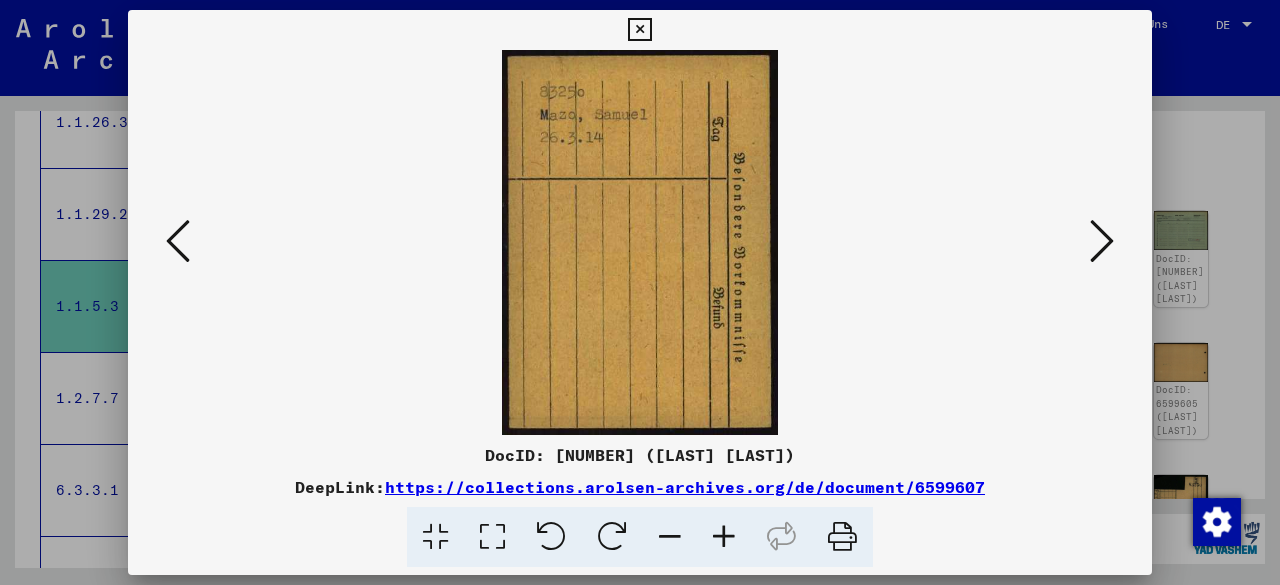 click at bounding box center (1102, 241) 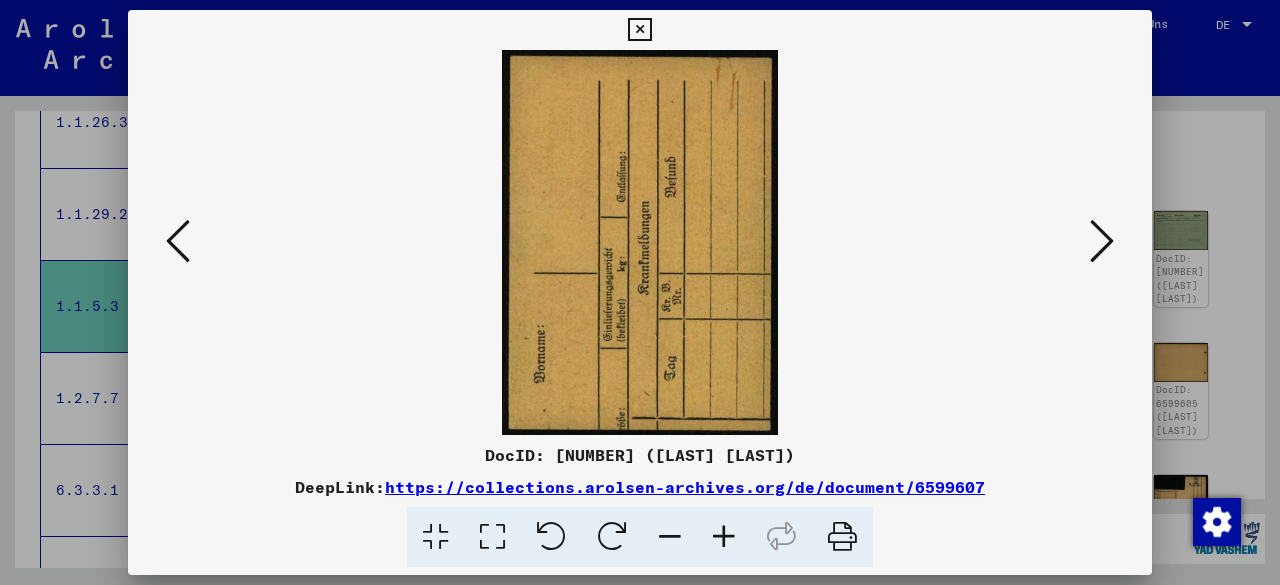 click at bounding box center [1102, 241] 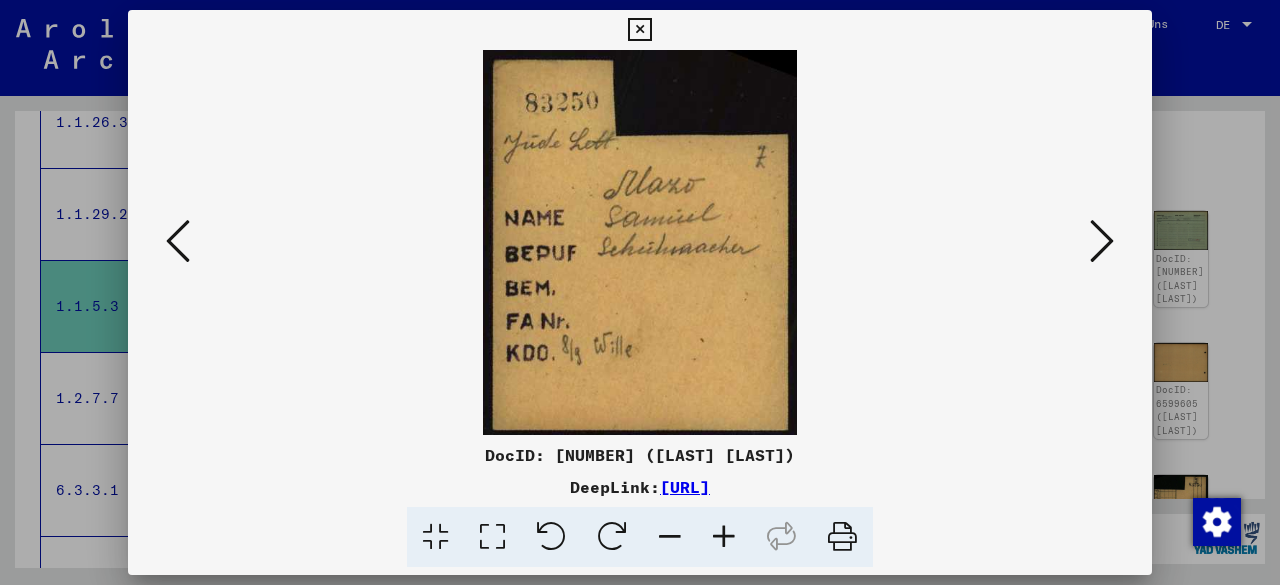 click at bounding box center (1102, 241) 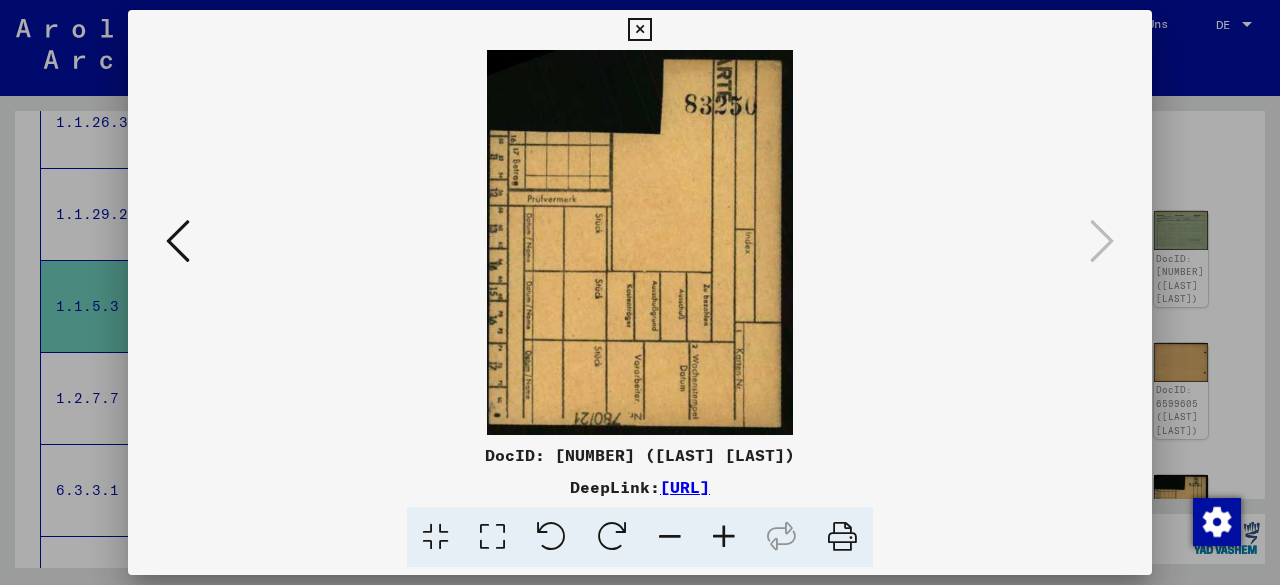 click at bounding box center (640, 292) 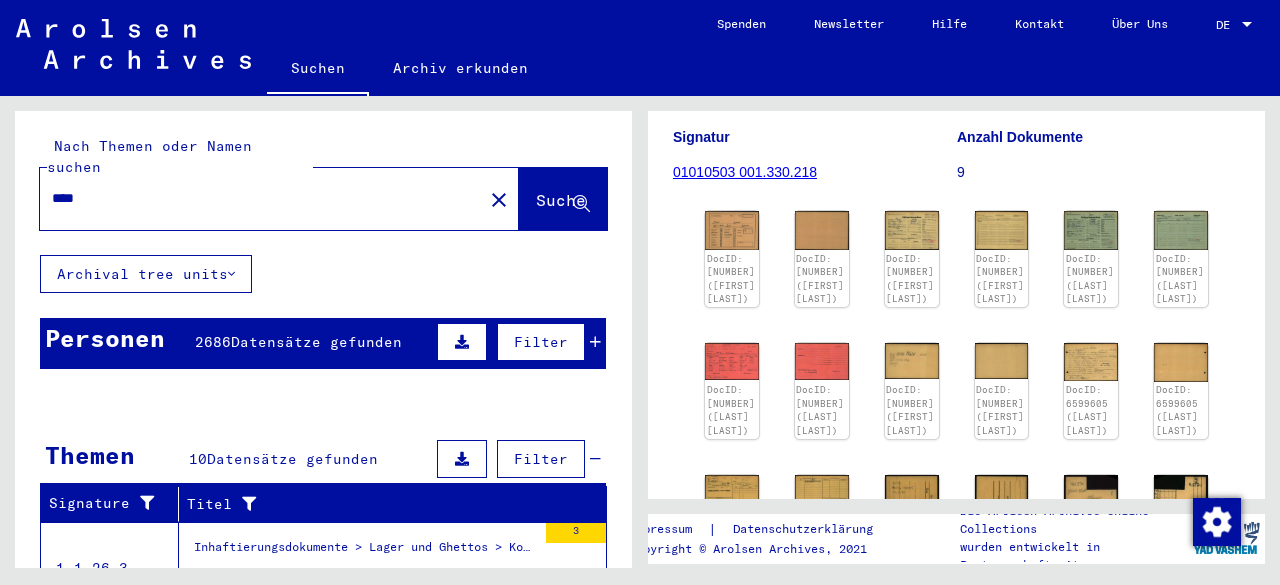 scroll, scrollTop: 0, scrollLeft: 0, axis: both 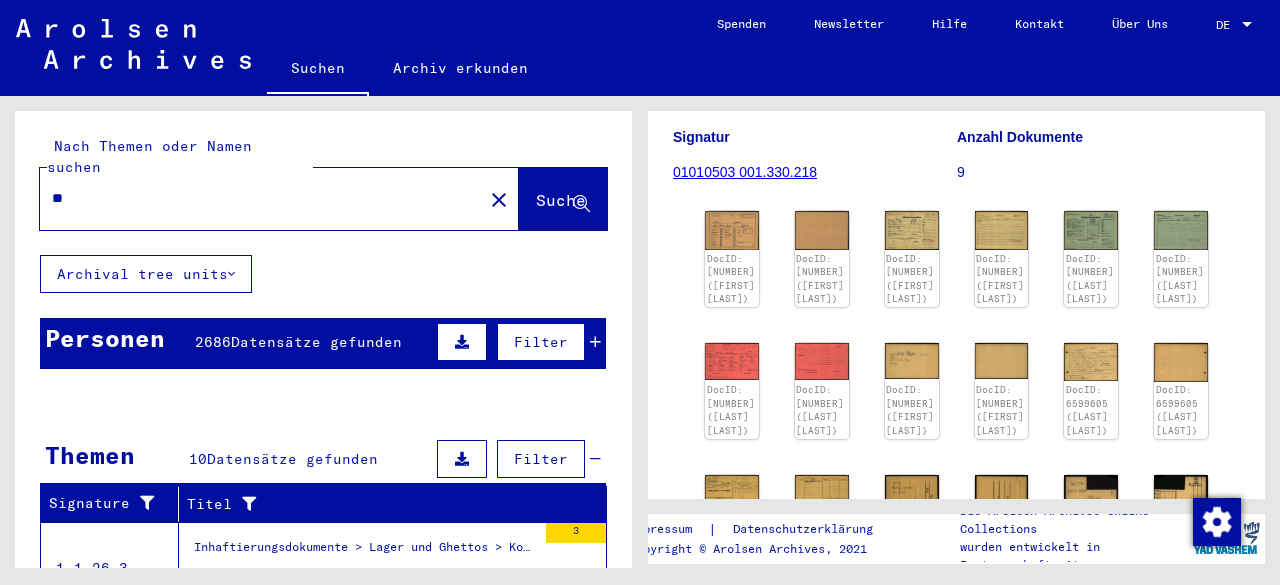 type on "*" 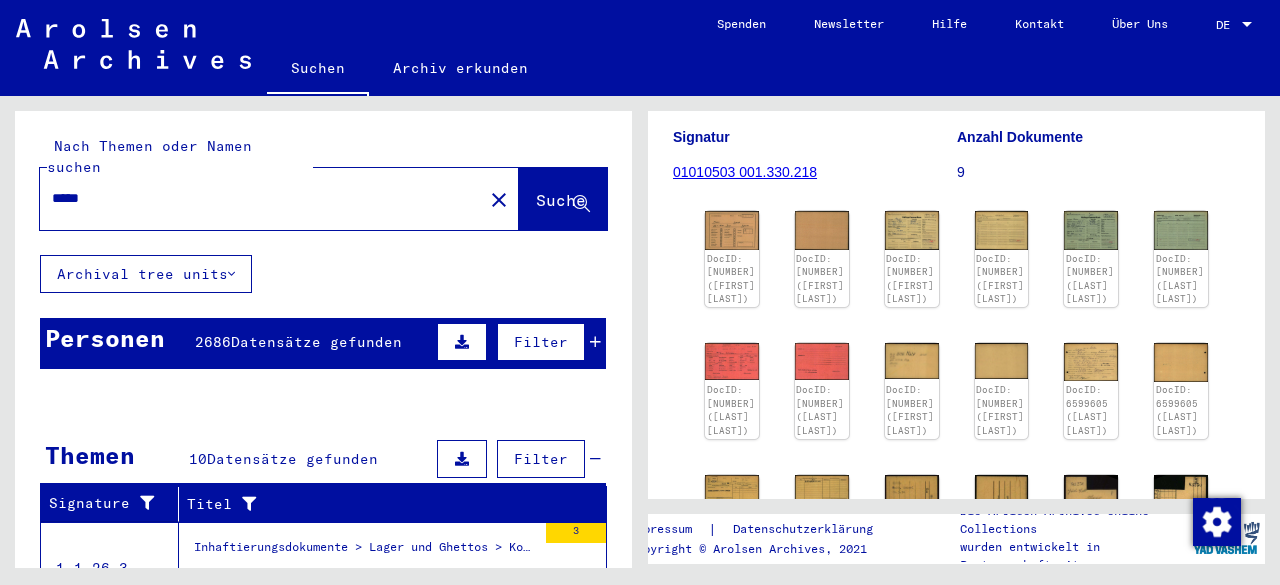 type on "*****" 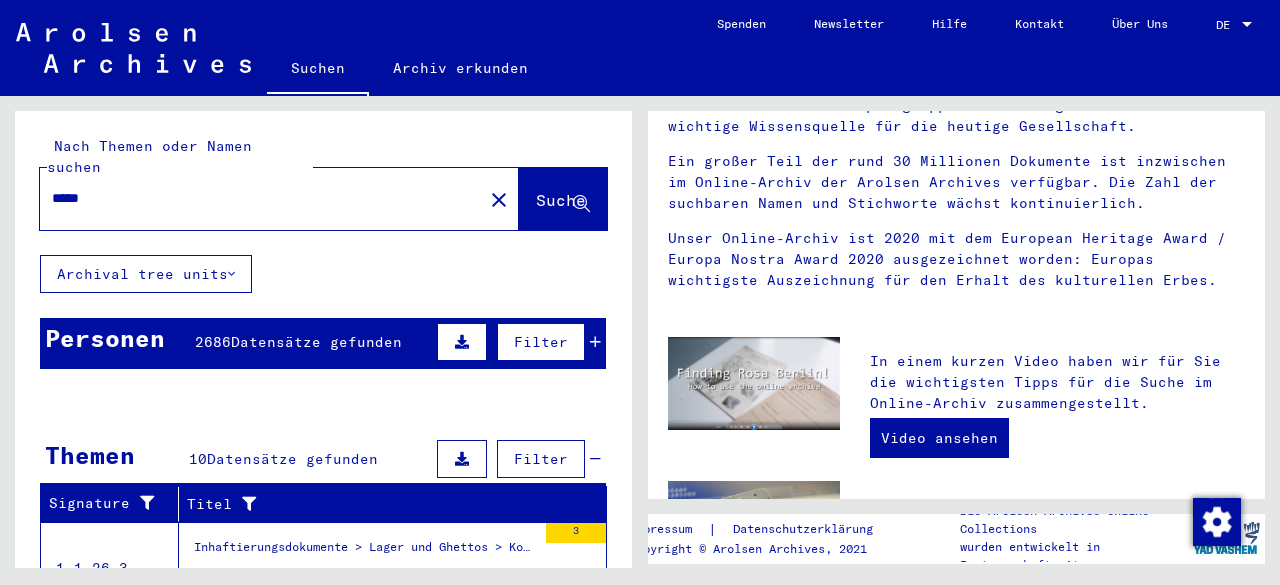 scroll, scrollTop: 0, scrollLeft: 0, axis: both 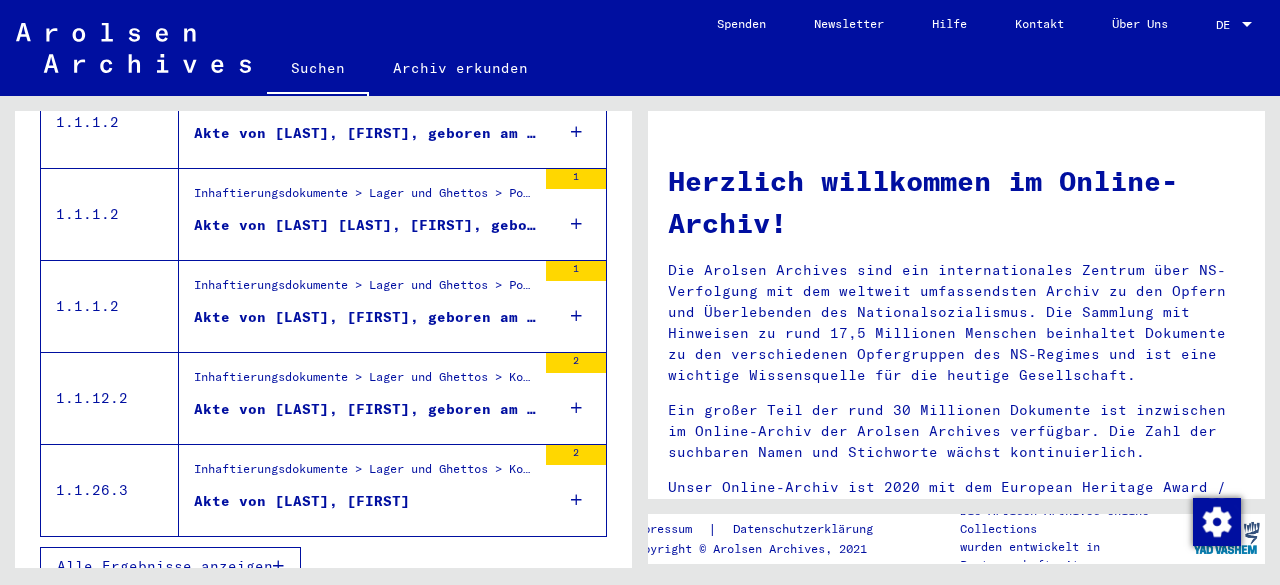 click on "Inhaftierungsdokumente > Lager und Ghettos > Konzentrationslager Mauthausen > Individuelle Unterlagen Männer Mauthausen > Individuelle Häftlings Unterlagen - KL Mauthausen > Akten mit Namen ab [LAST] [LAST] Akte von [LAST], [FIRST]" at bounding box center [357, 490] 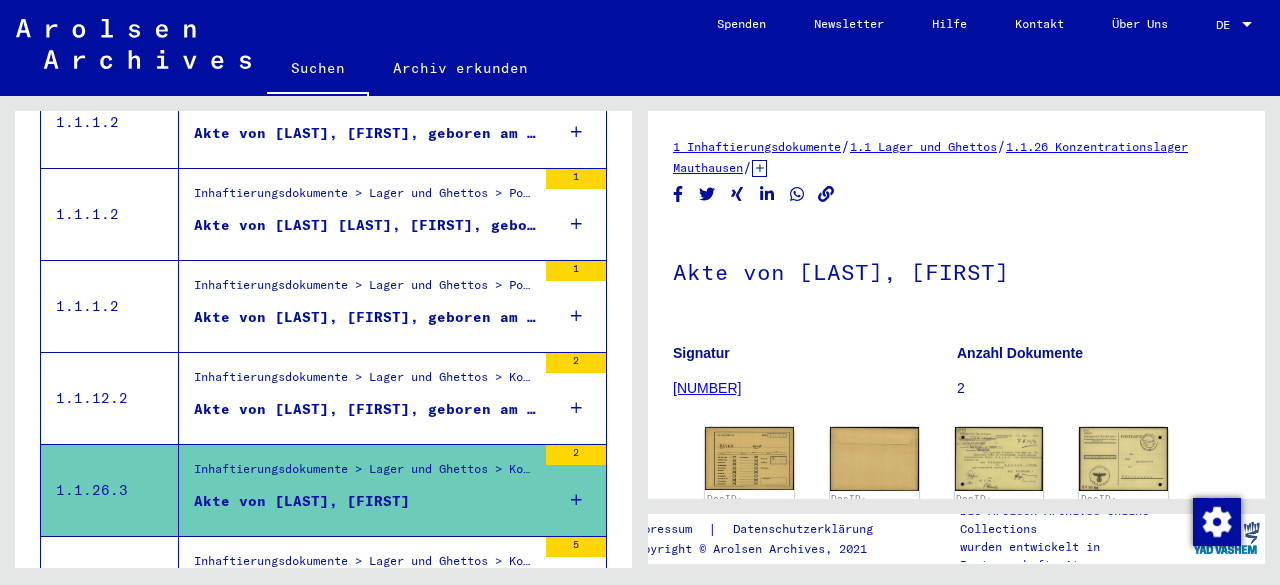 scroll, scrollTop: 448, scrollLeft: 0, axis: vertical 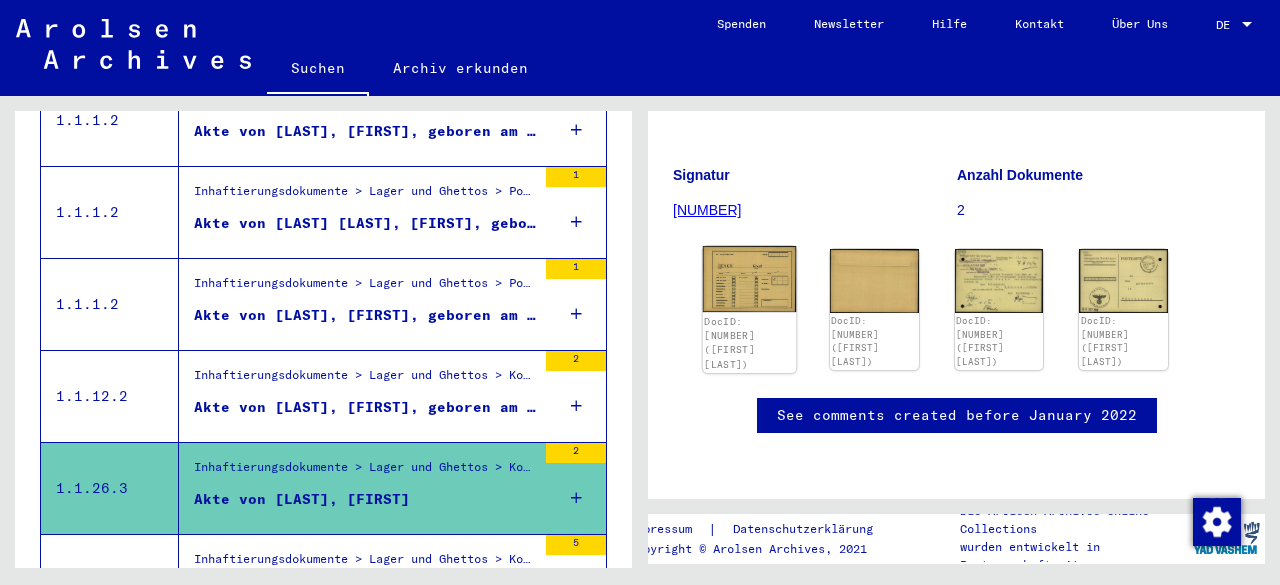 click 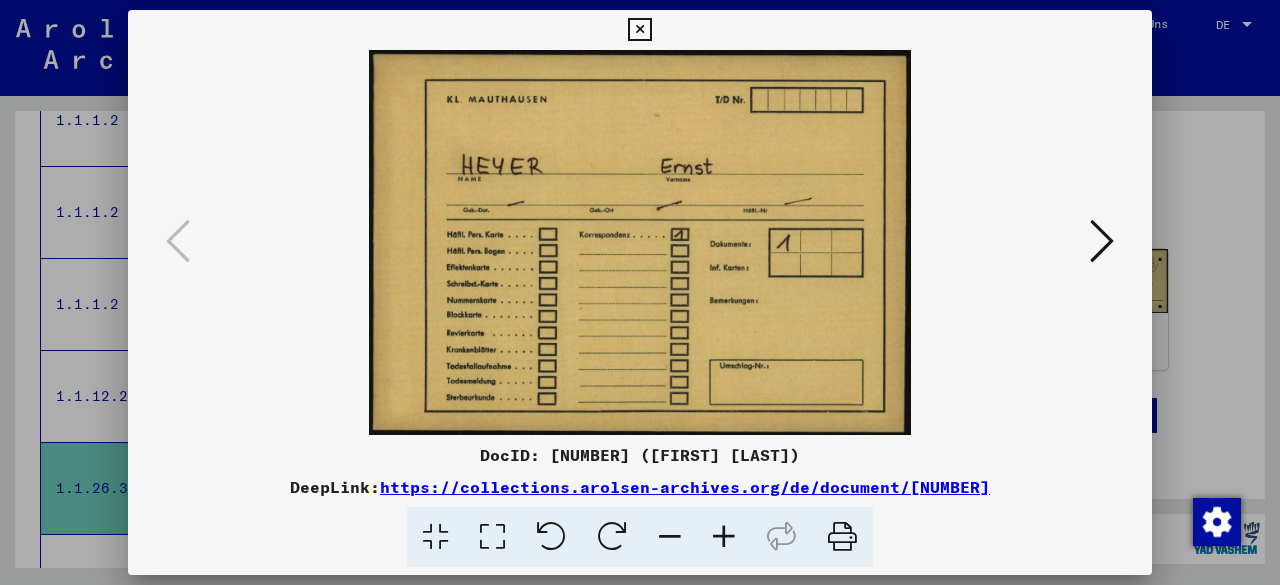 click at bounding box center [640, 242] 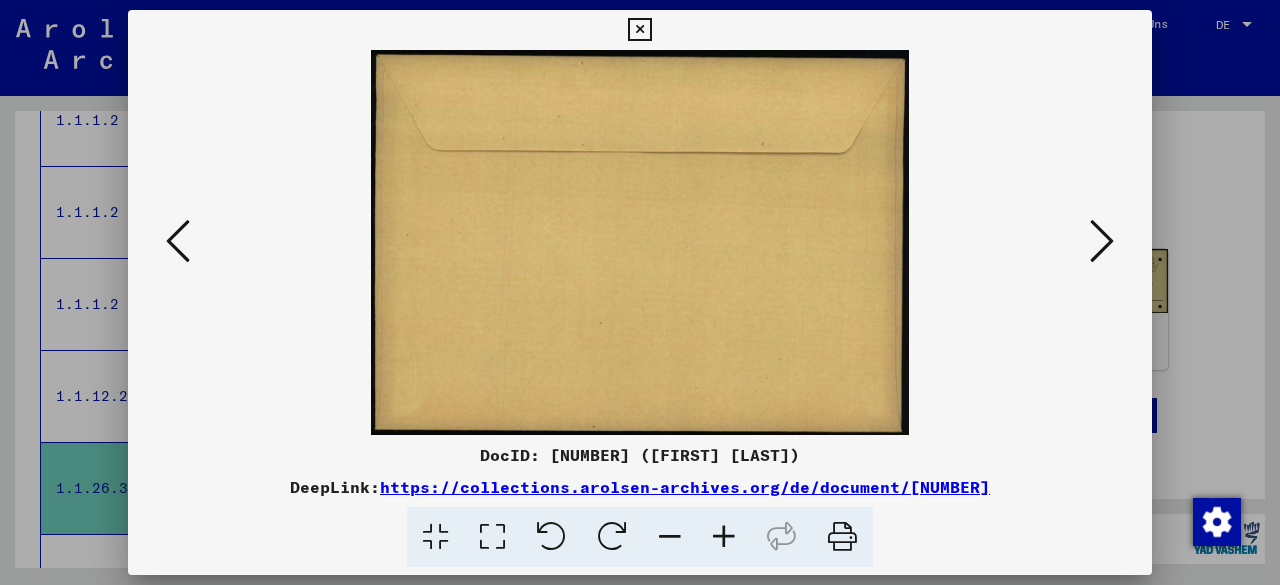 click at bounding box center [1102, 241] 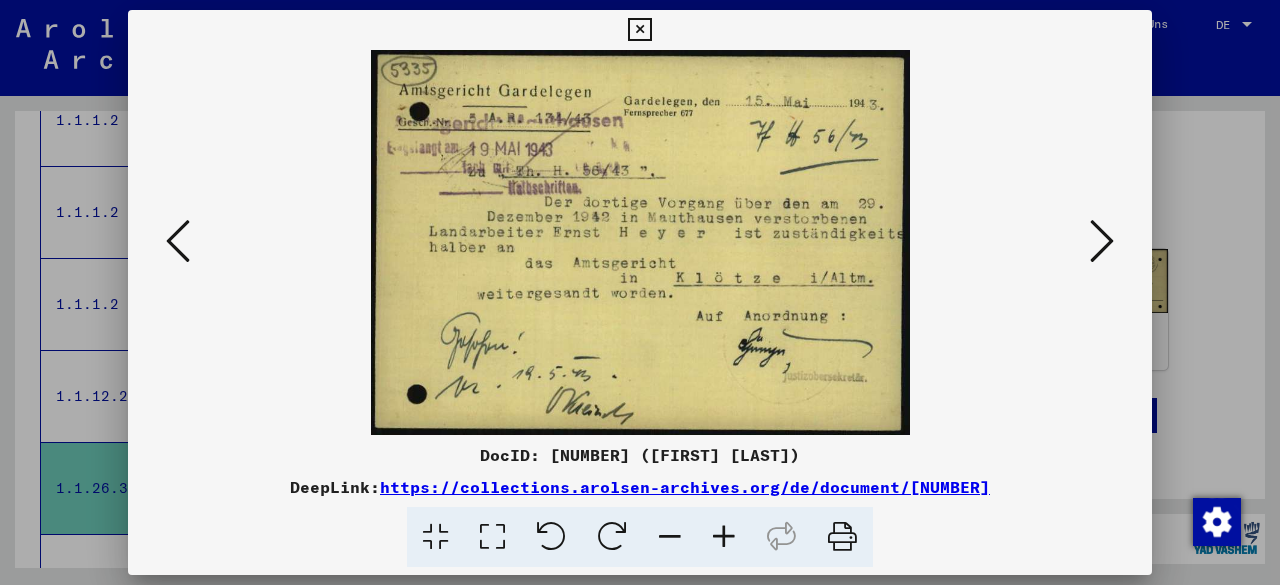 click at bounding box center [1102, 241] 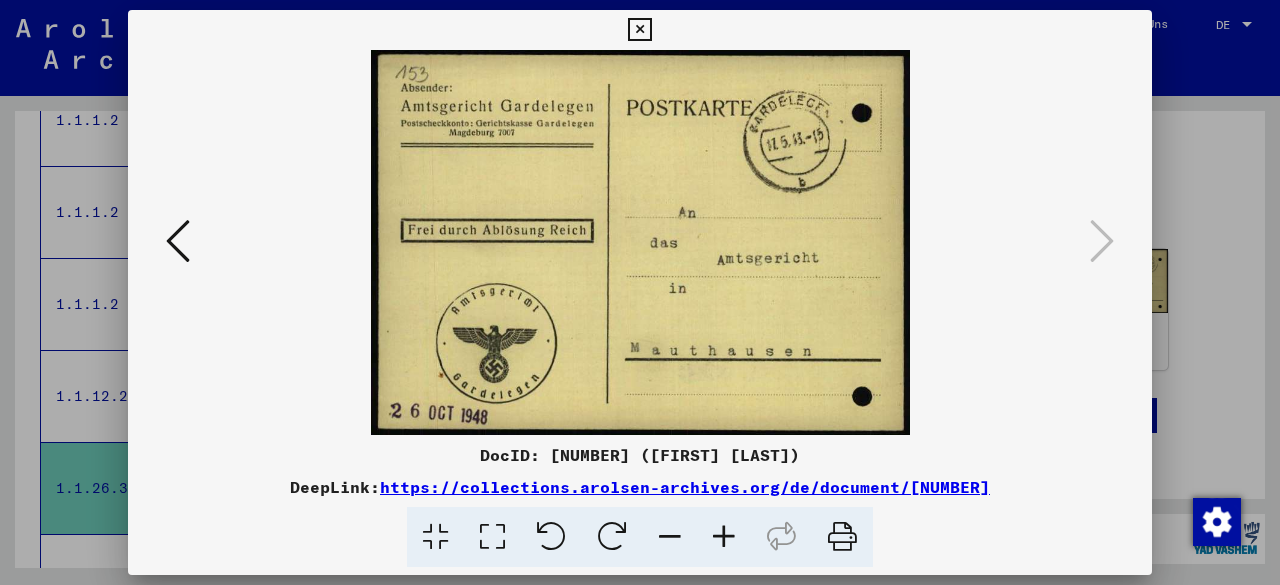 click at bounding box center [639, 30] 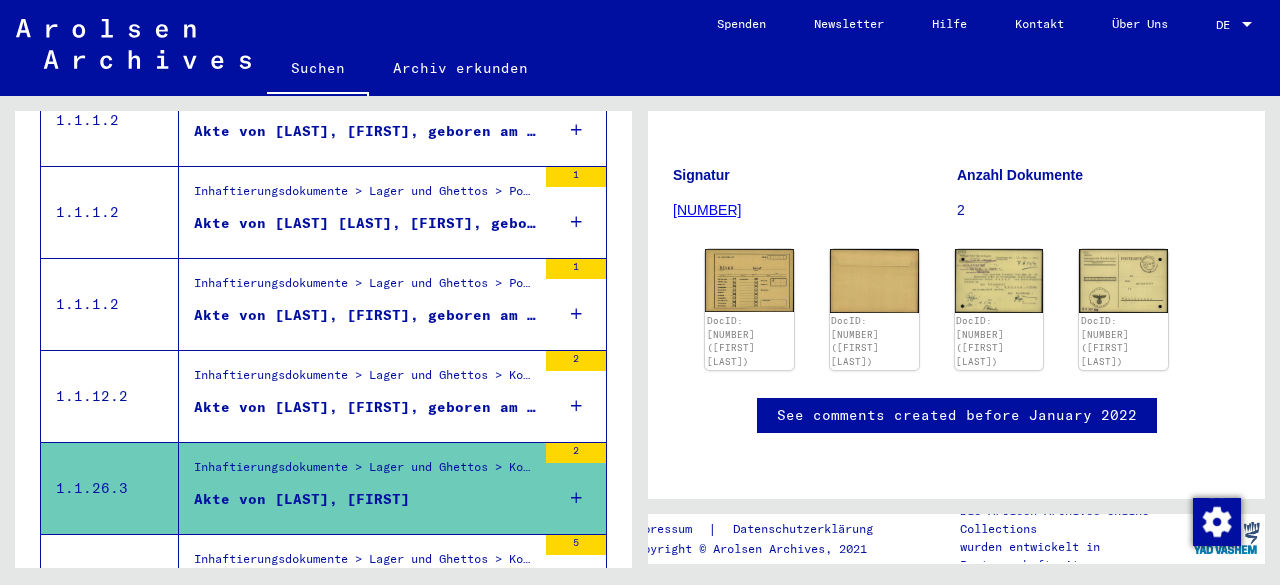 click 